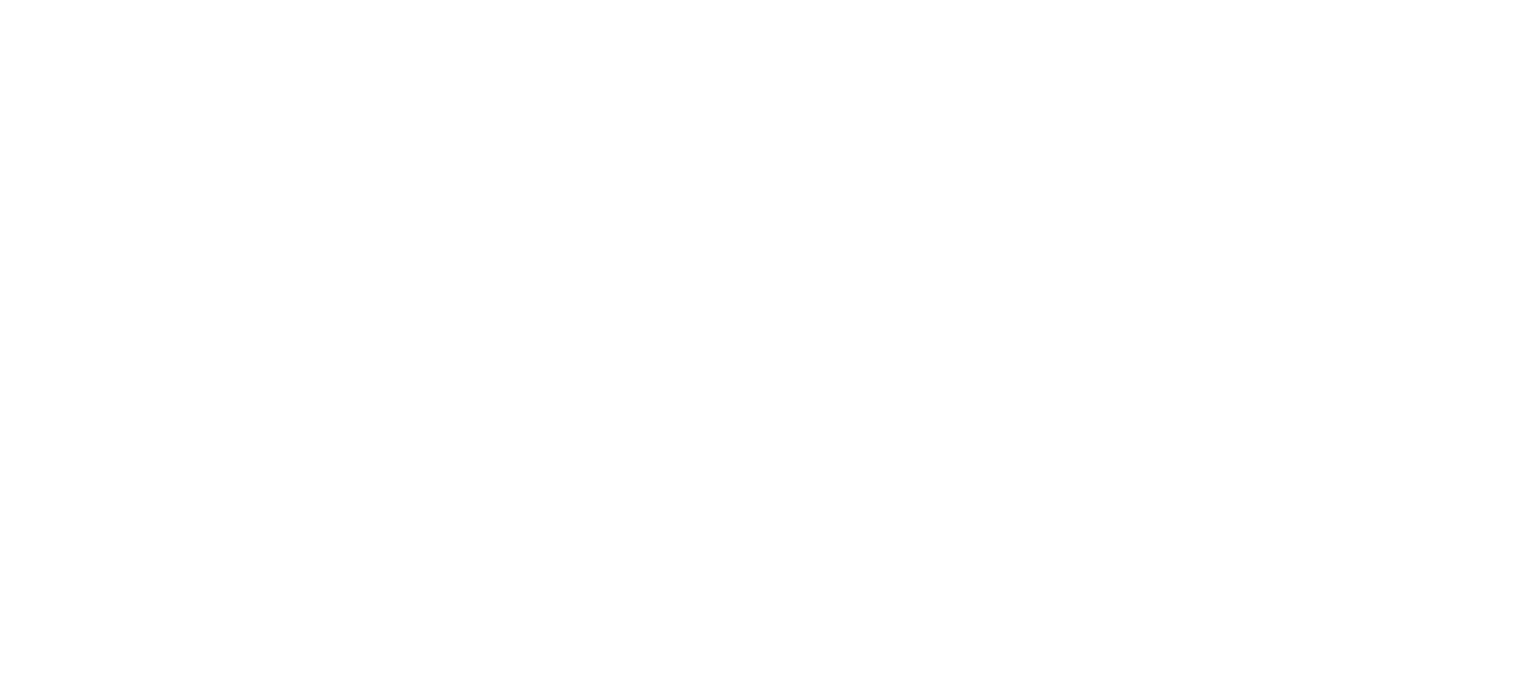 scroll, scrollTop: 0, scrollLeft: 0, axis: both 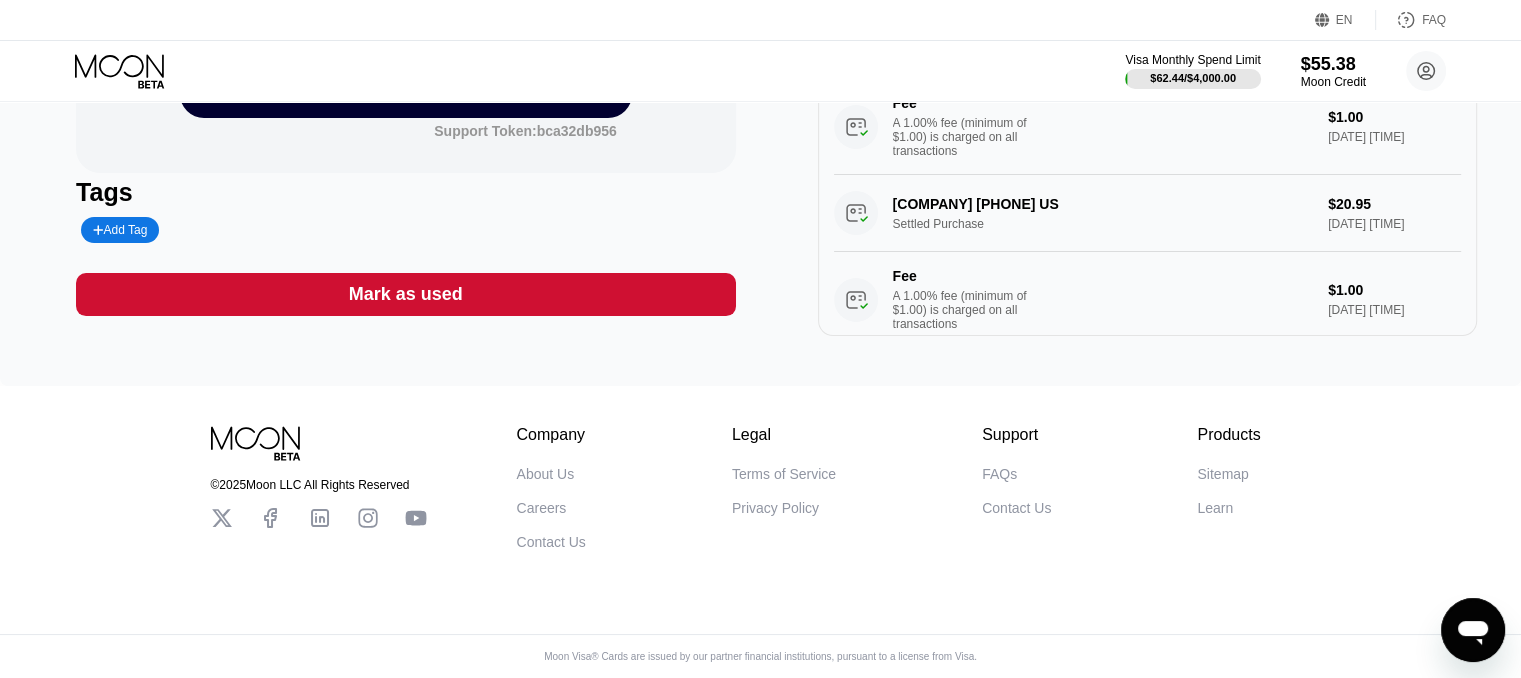 click 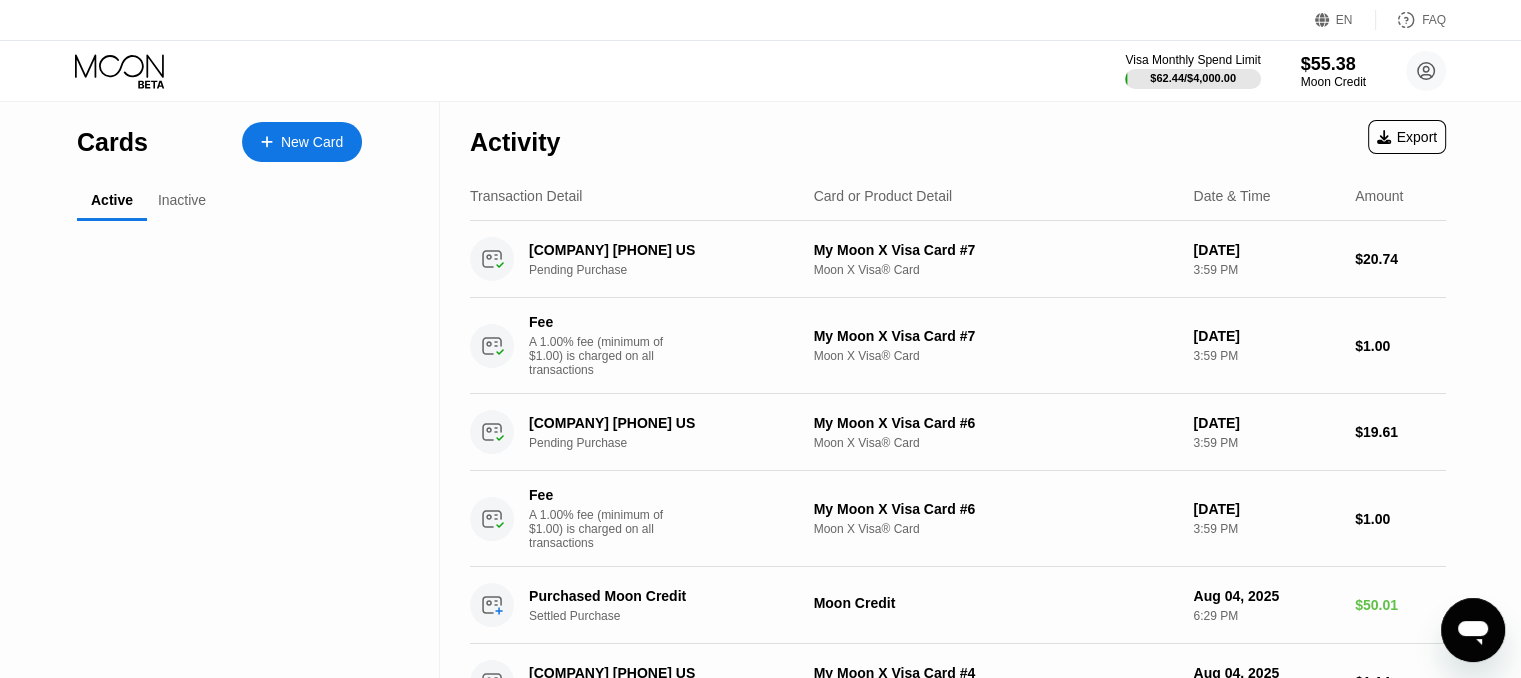 scroll, scrollTop: 0, scrollLeft: 0, axis: both 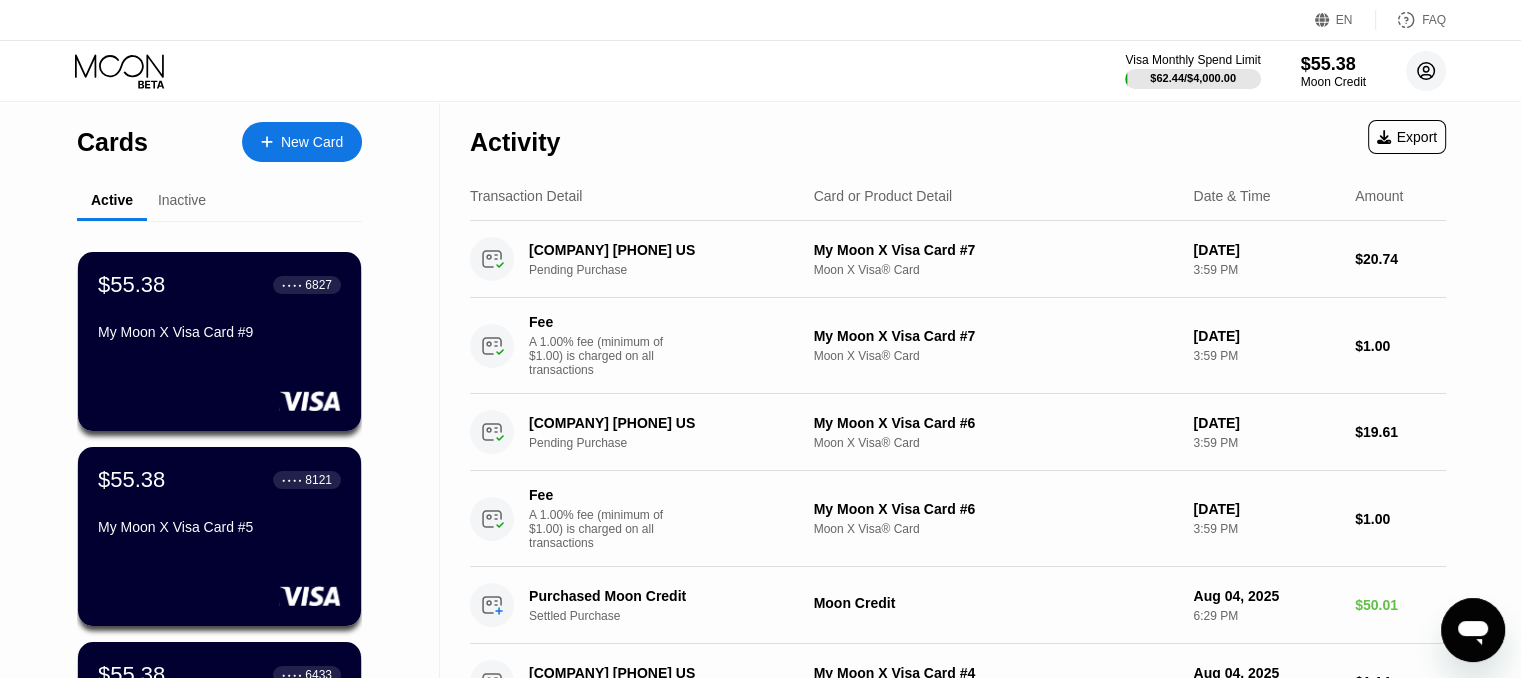 click 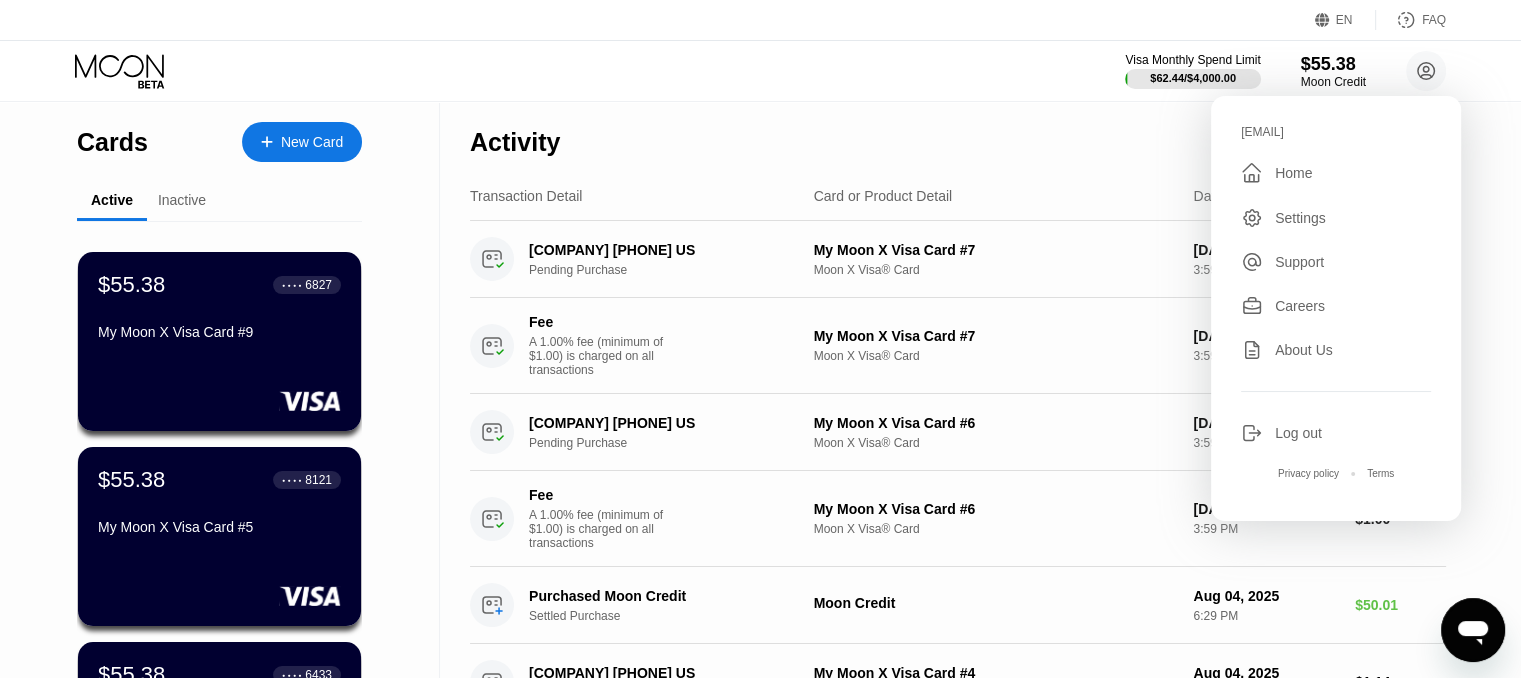 click on "Log out" at bounding box center [1298, 433] 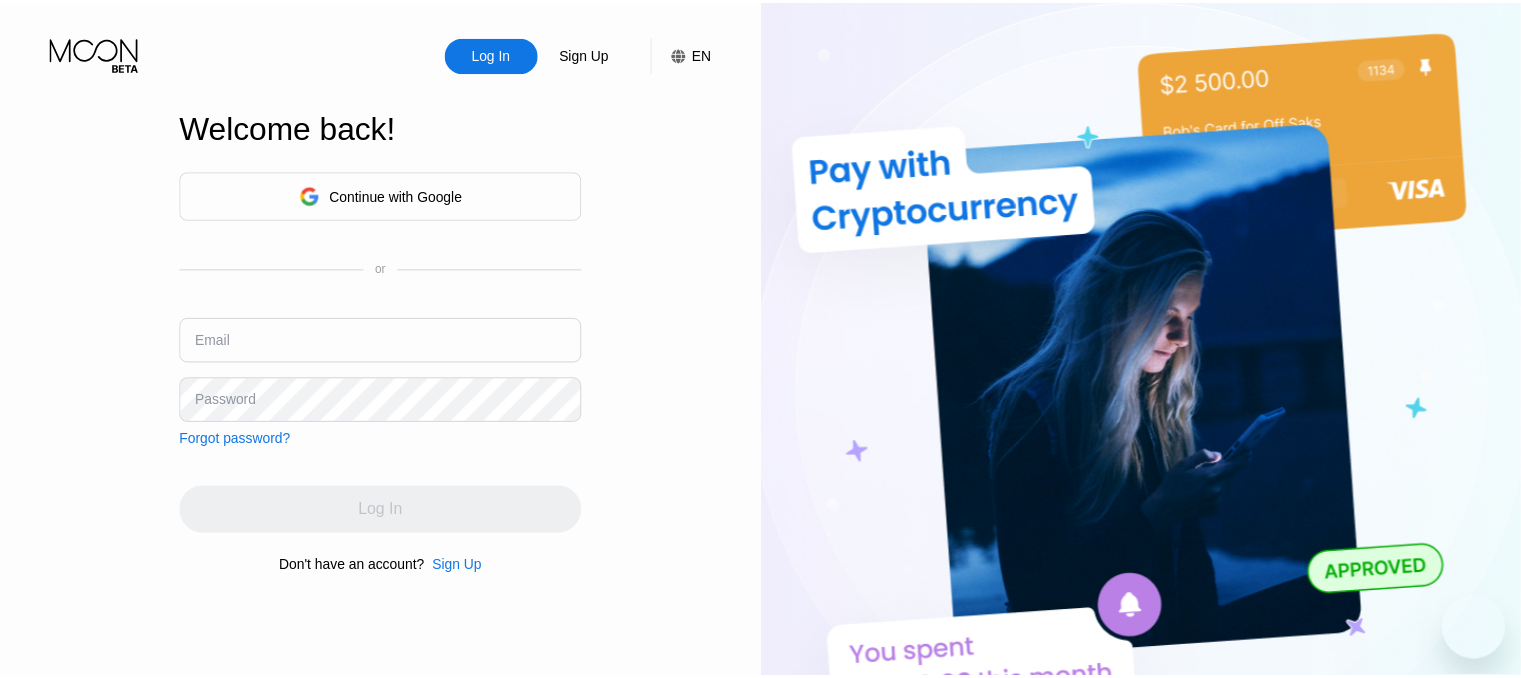 scroll, scrollTop: 0, scrollLeft: 0, axis: both 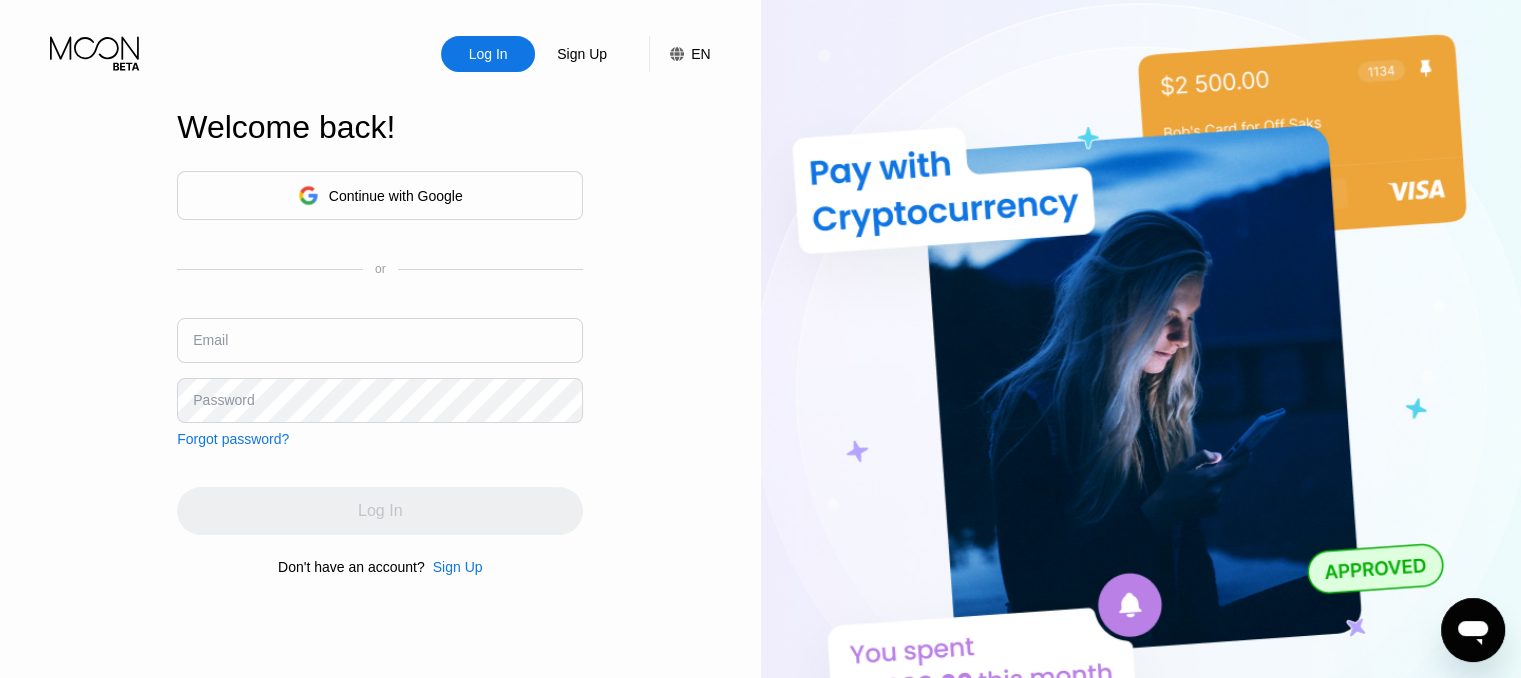 click at bounding box center (380, 340) 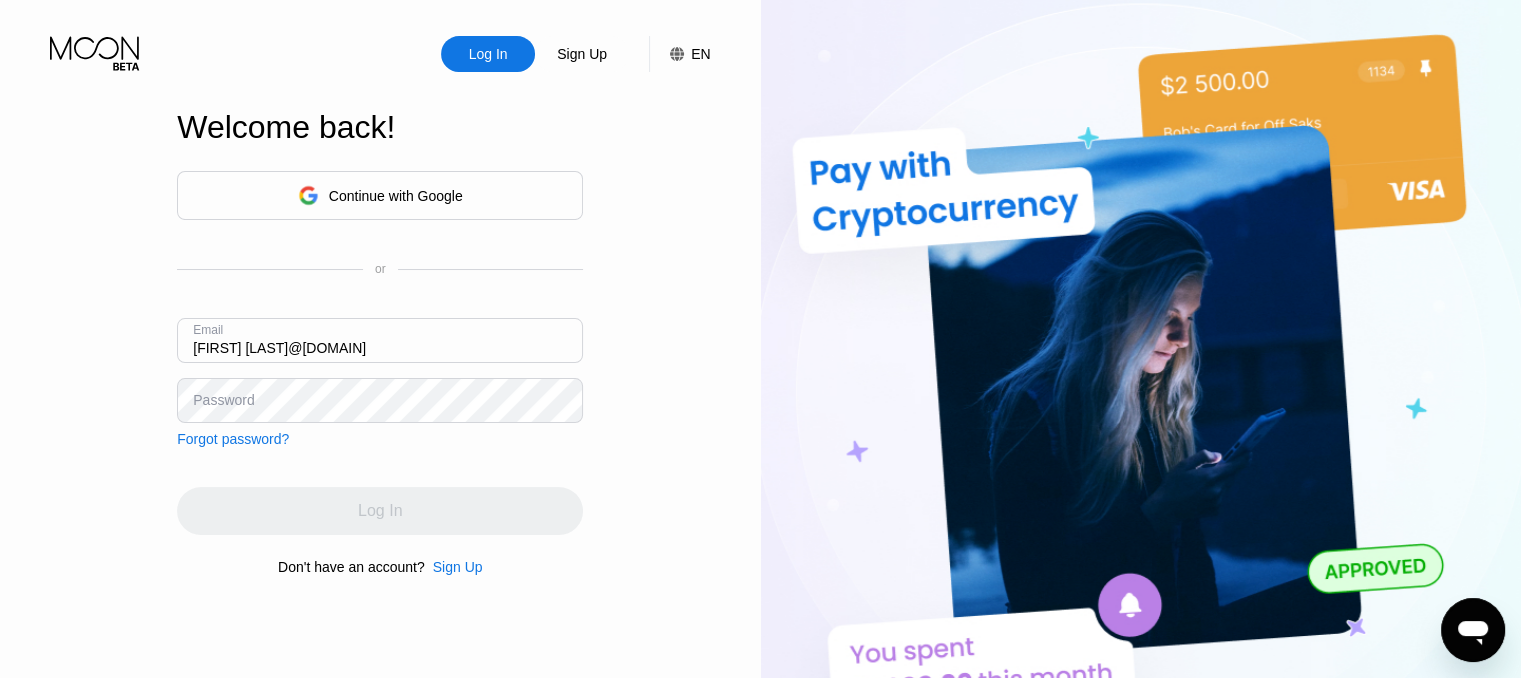 type on "Rahulmaurya332212@gmail.com" 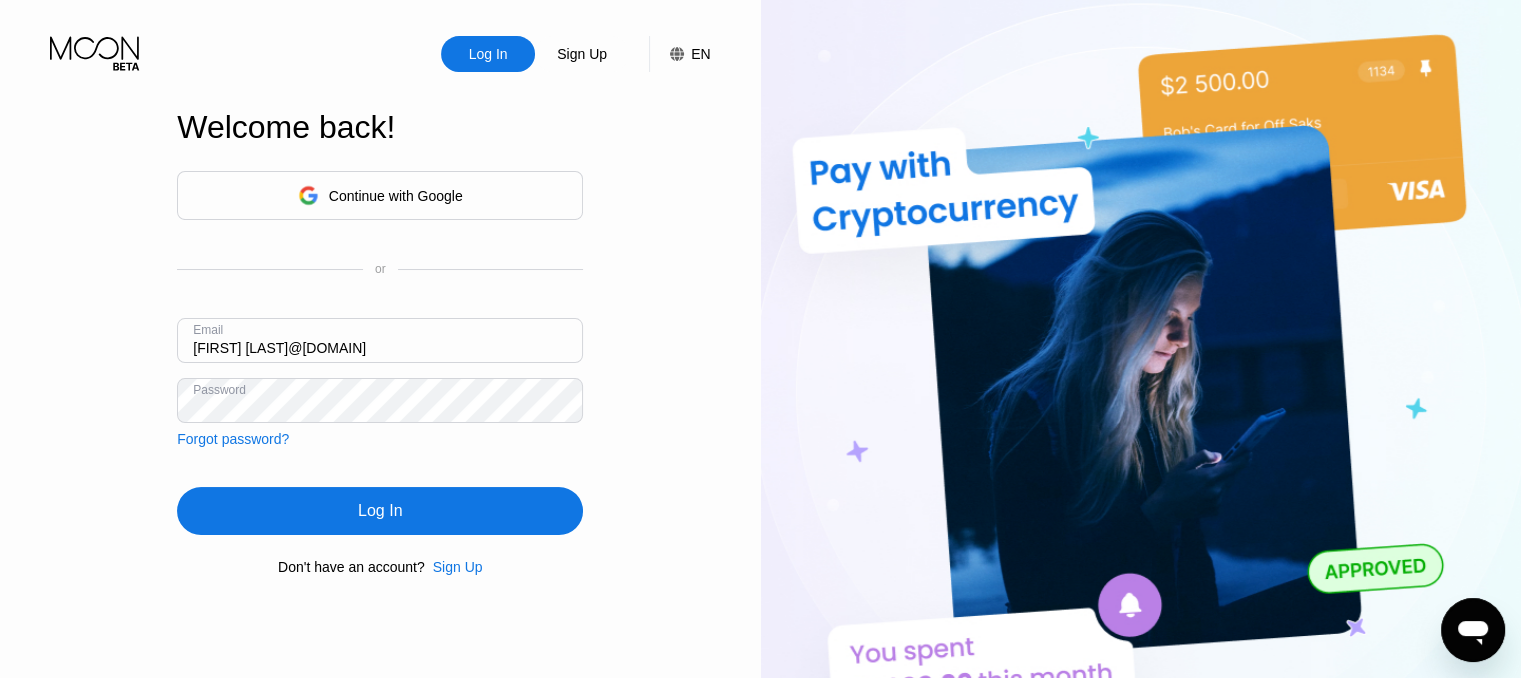 click on "Log In" at bounding box center [380, 511] 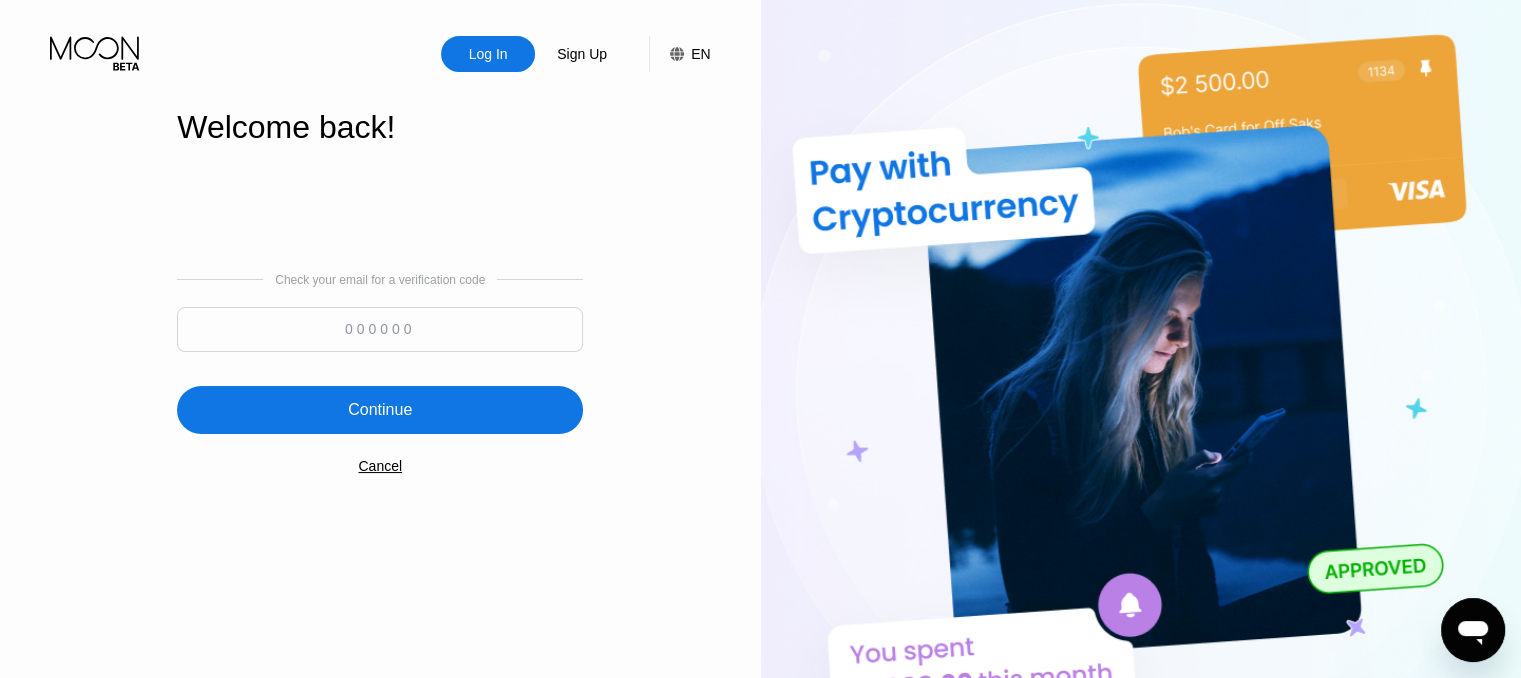 click at bounding box center [380, 329] 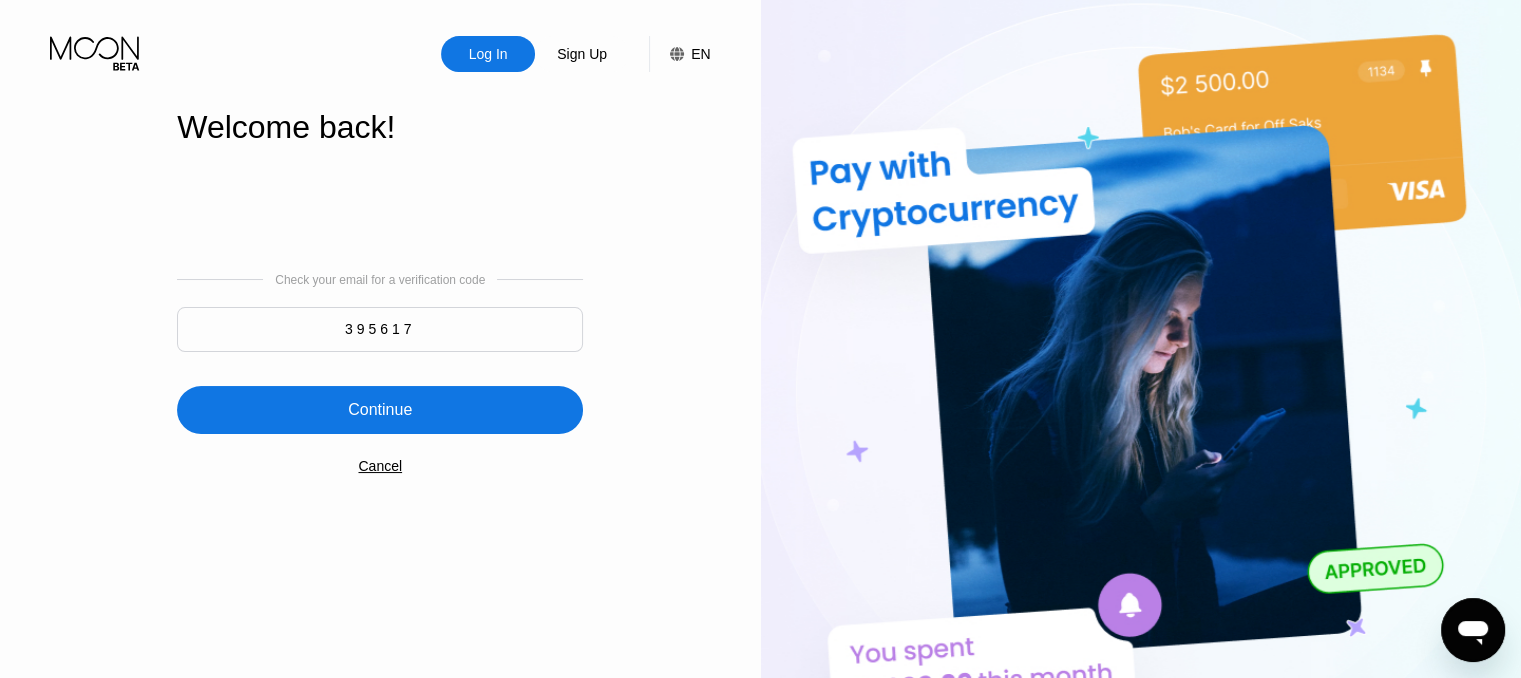 type on "395617" 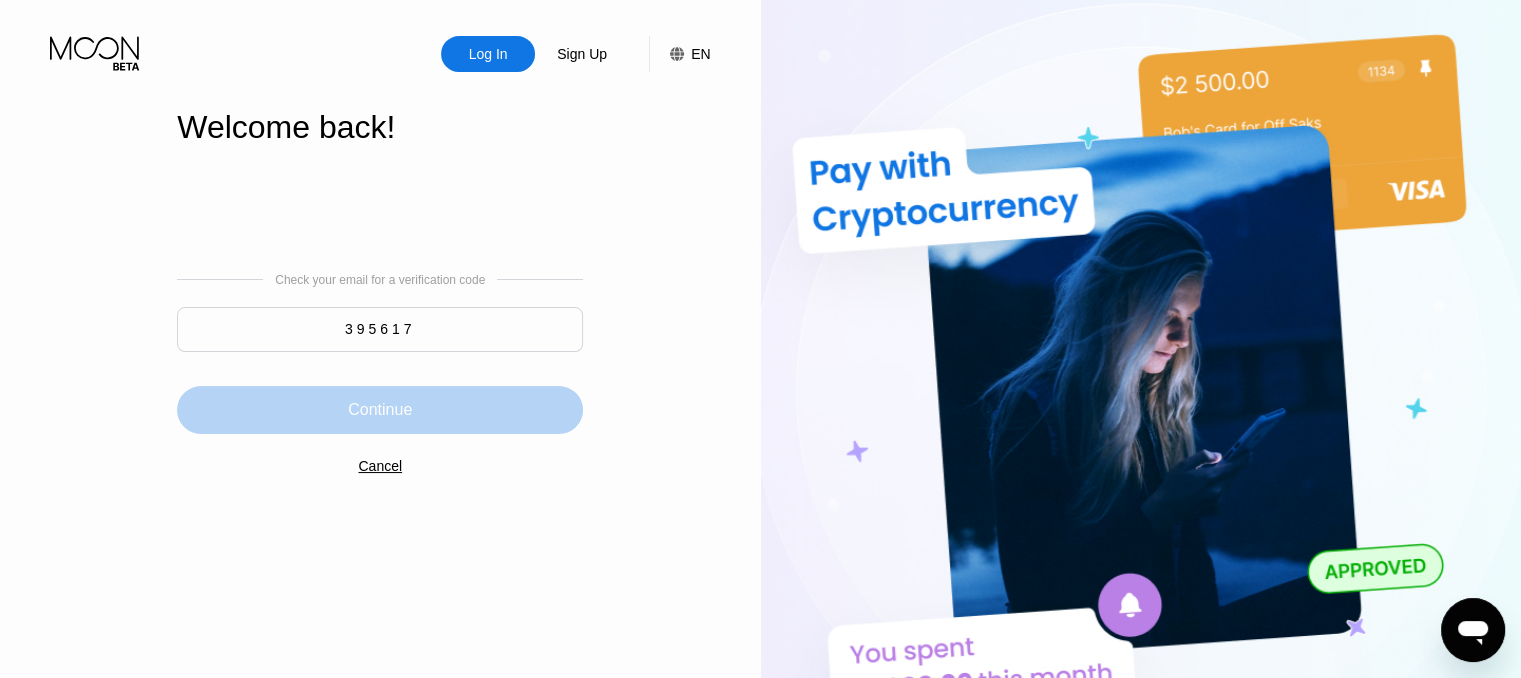click on "Continue" at bounding box center (380, 410) 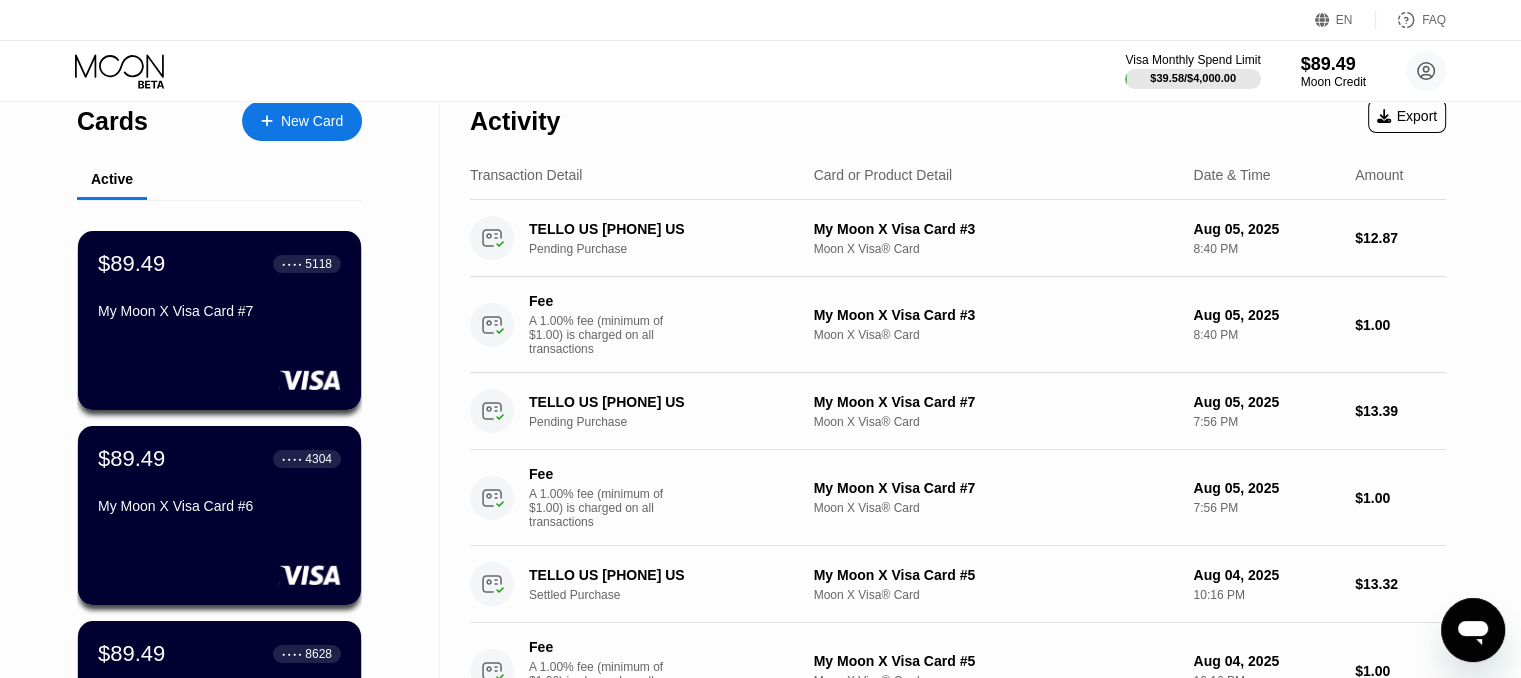 scroll, scrollTop: 0, scrollLeft: 0, axis: both 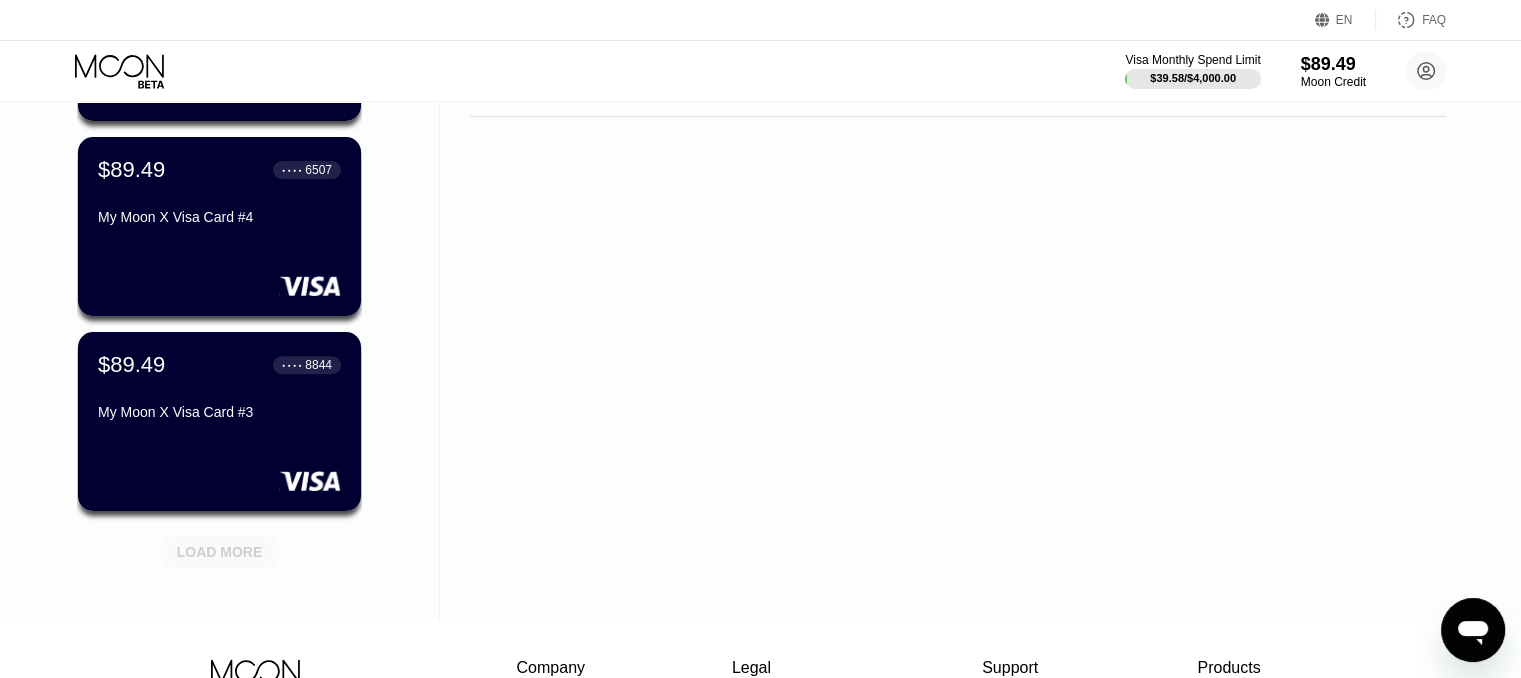 click on "LOAD MORE" at bounding box center [220, 552] 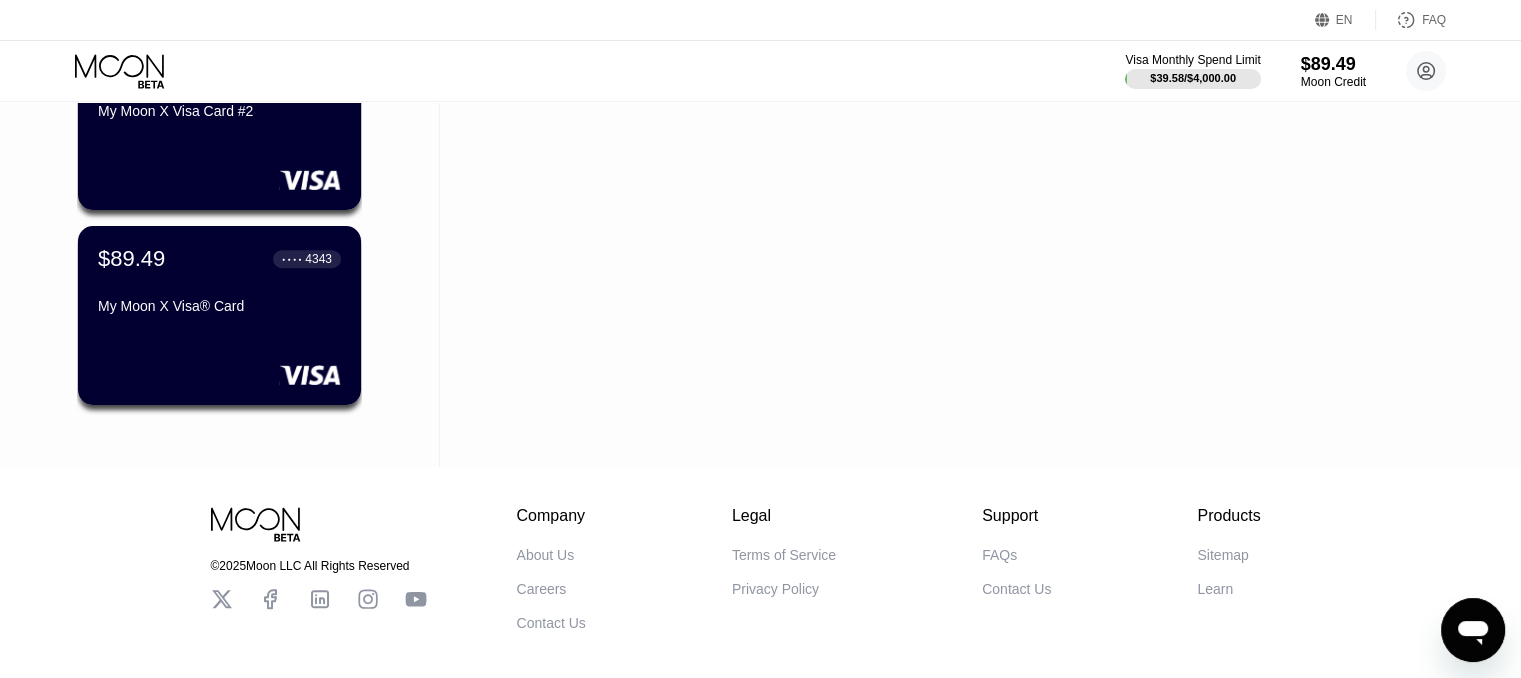 scroll, scrollTop: 1200, scrollLeft: 0, axis: vertical 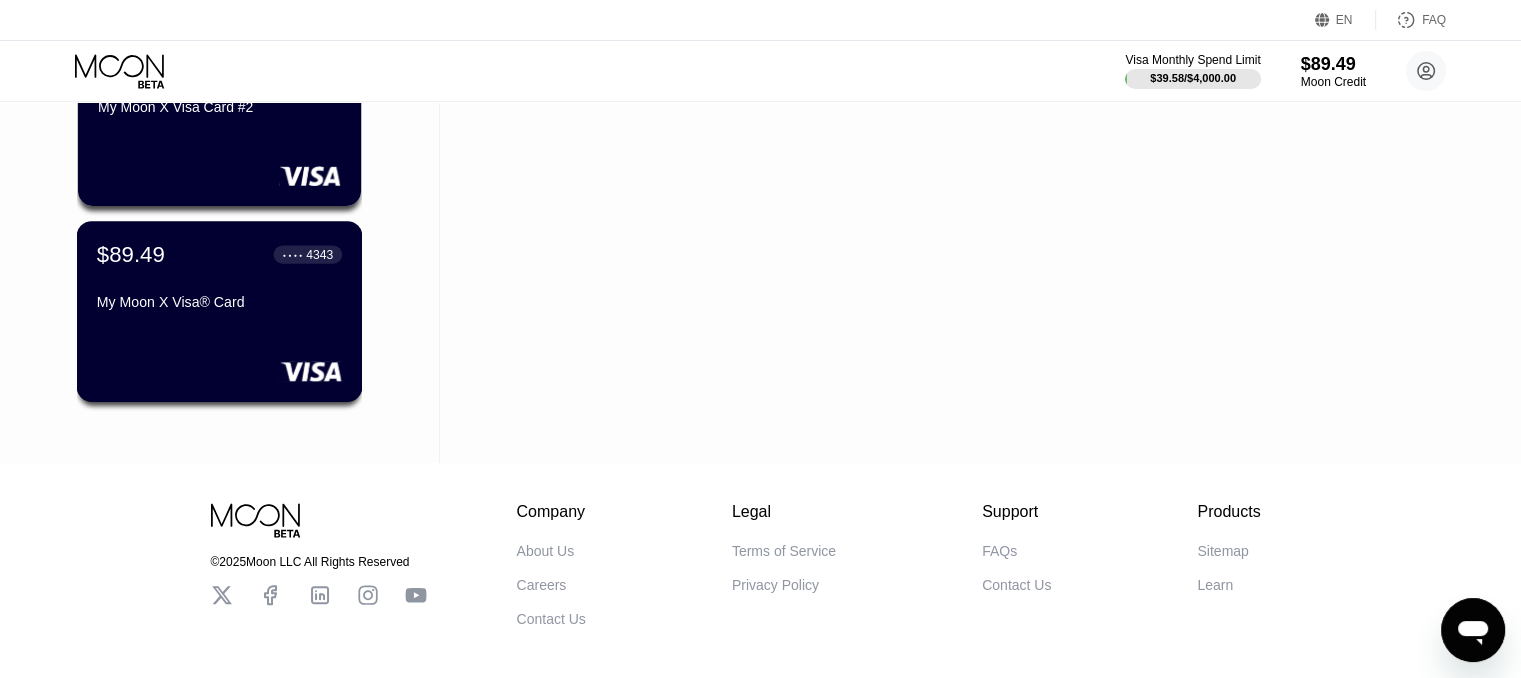 click on "$89.49 ● ● ● ● 4343 My Moon X Visa® Card" at bounding box center (220, 311) 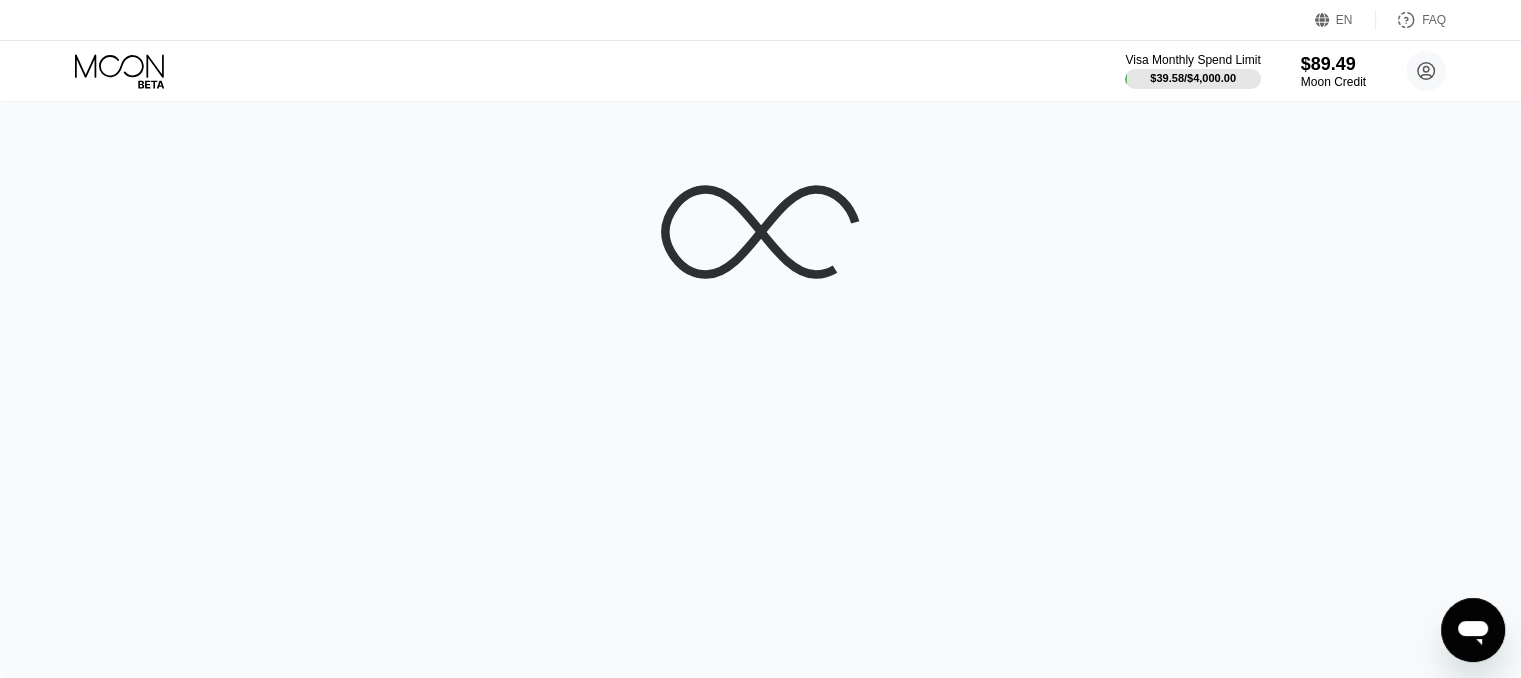 scroll, scrollTop: 0, scrollLeft: 0, axis: both 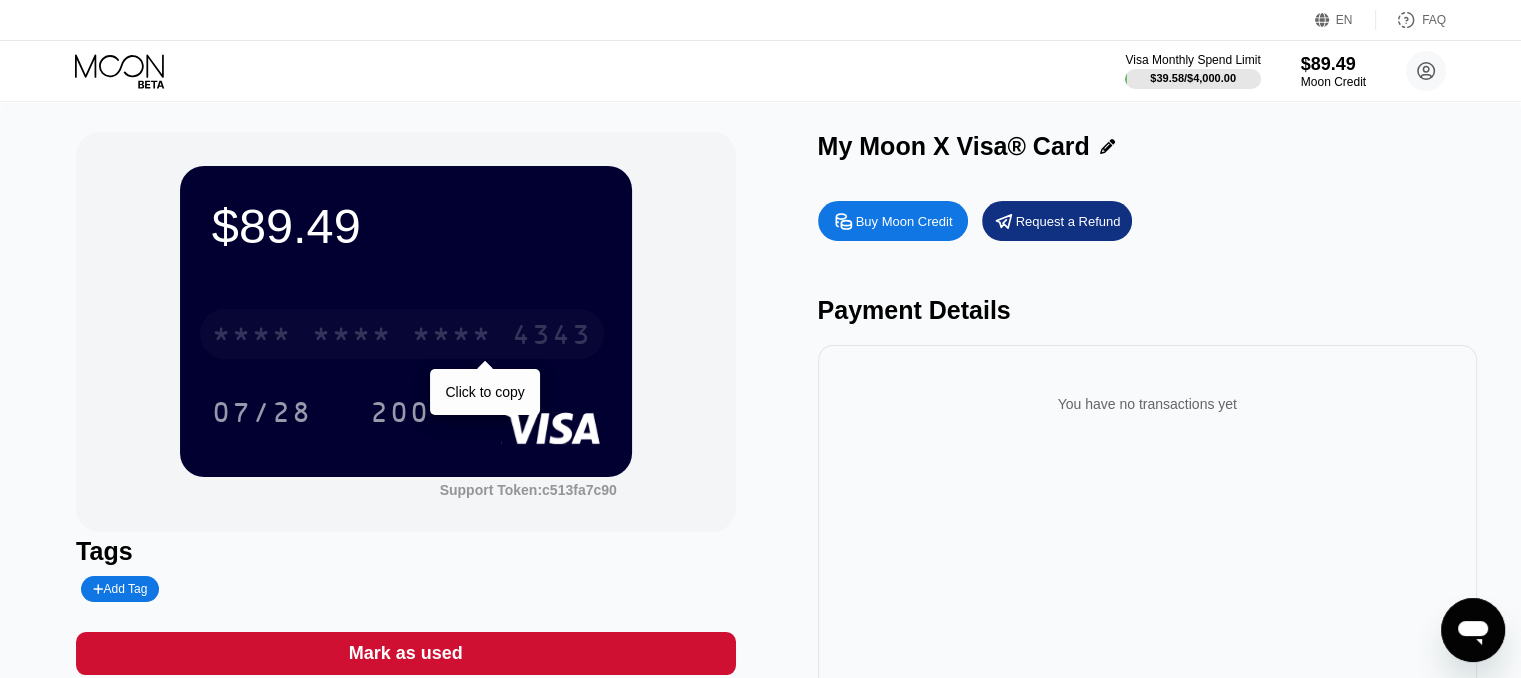 click on "* * * *" at bounding box center (352, 337) 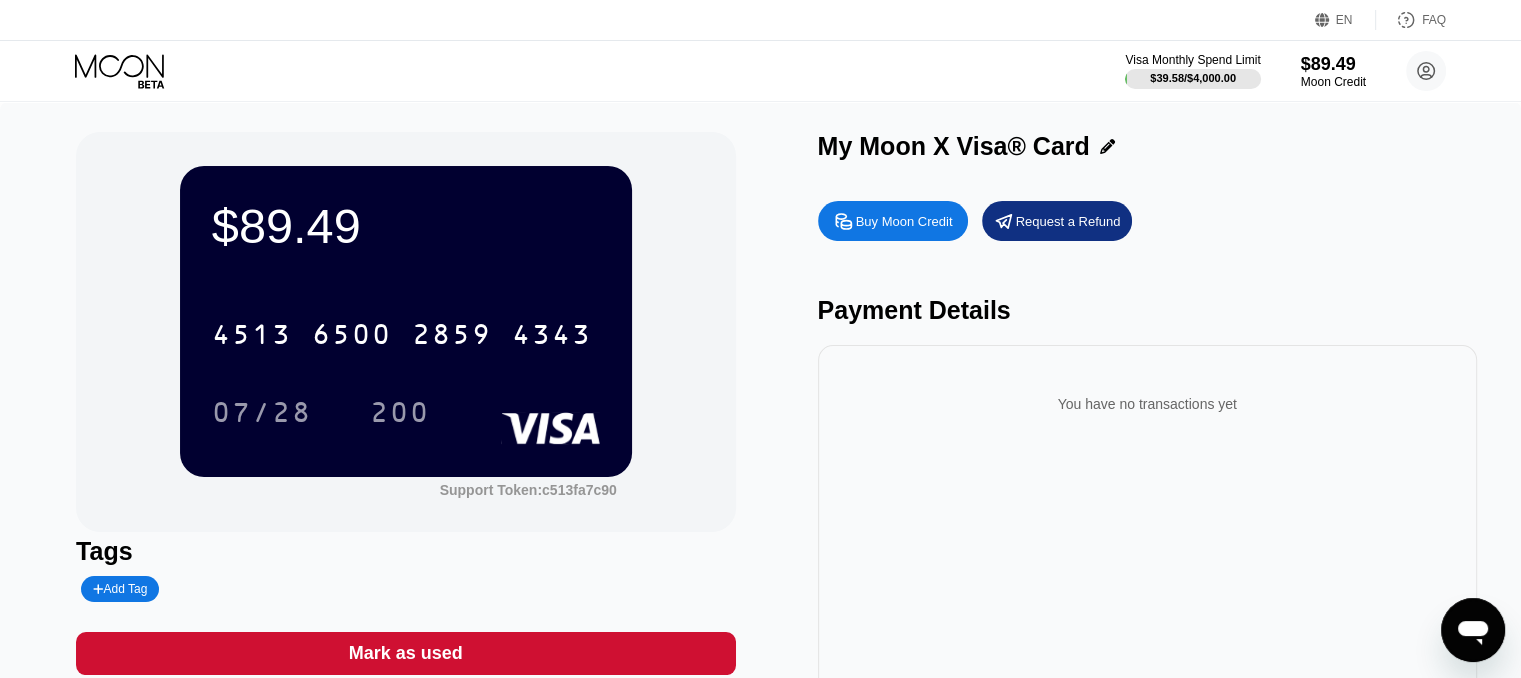click 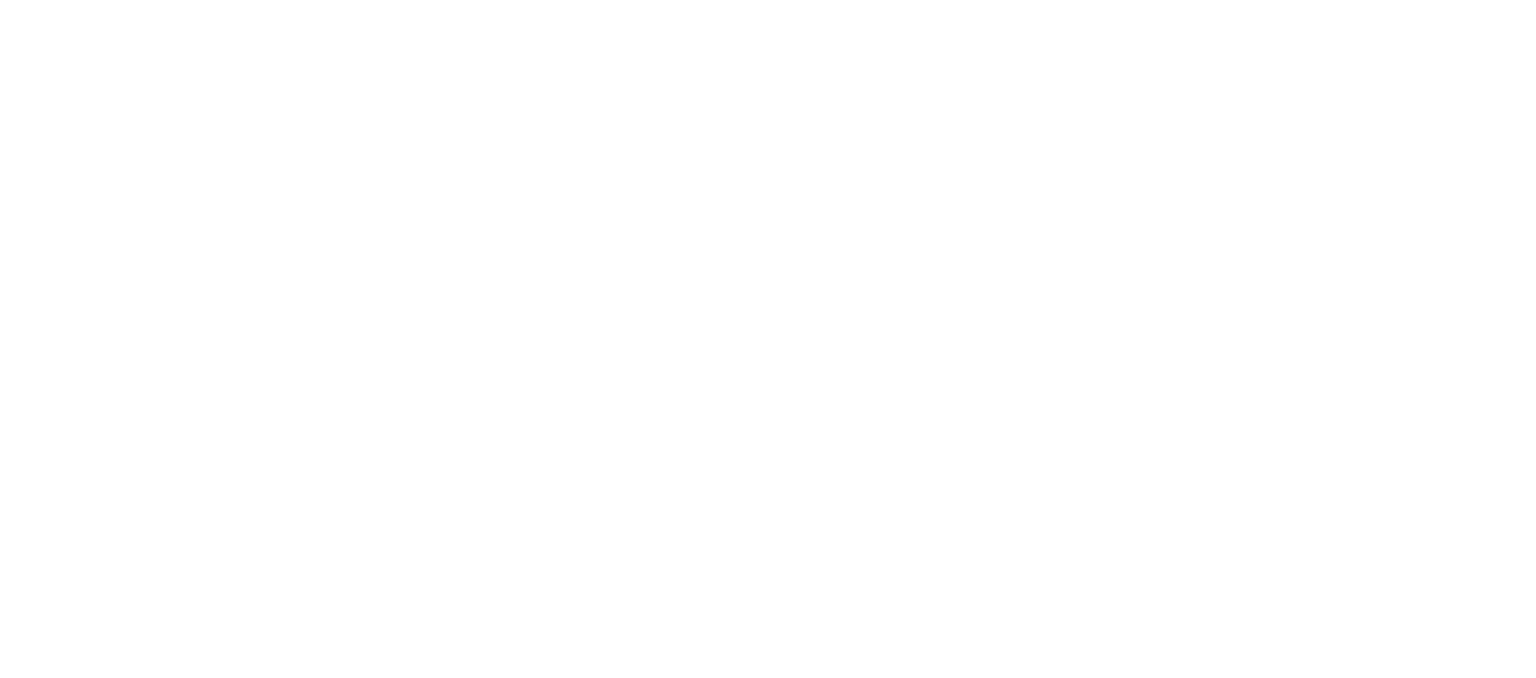 scroll, scrollTop: 0, scrollLeft: 0, axis: both 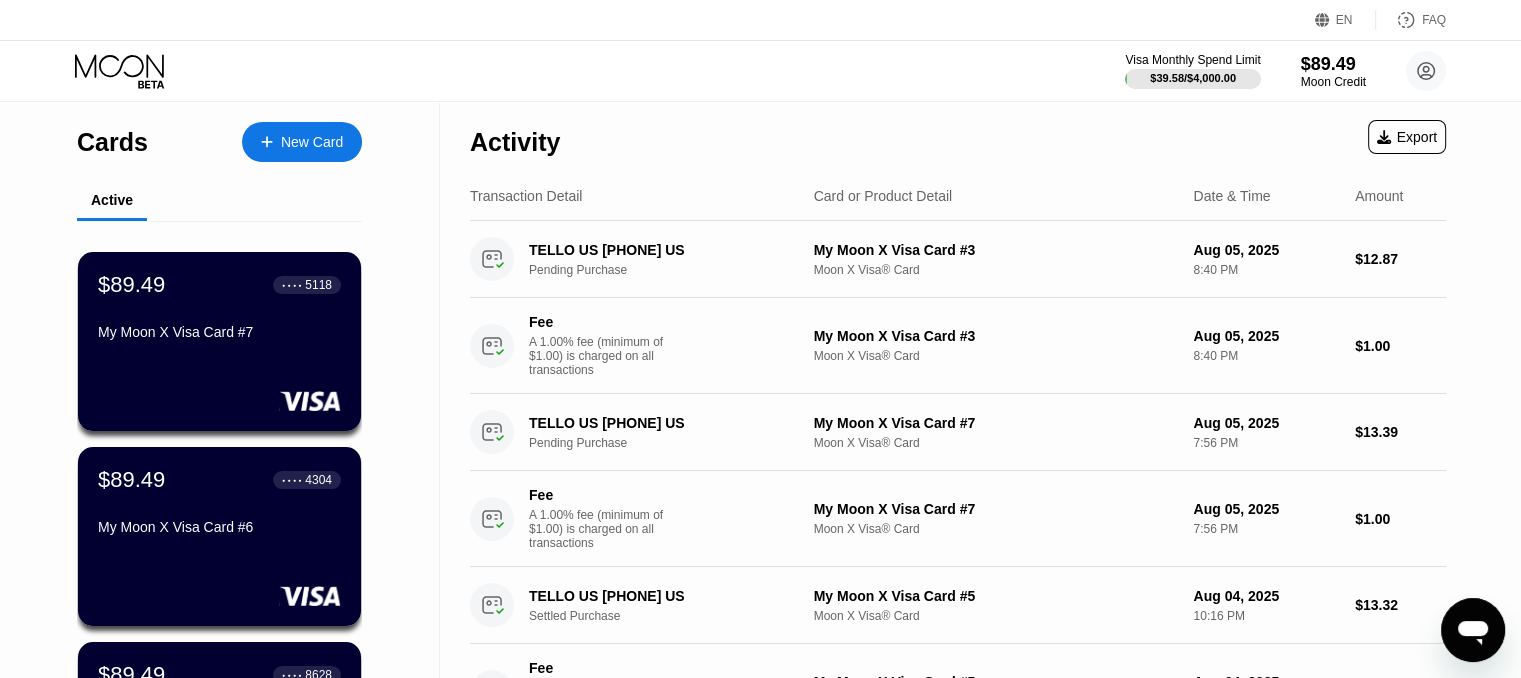 click on "New Card" at bounding box center (302, 142) 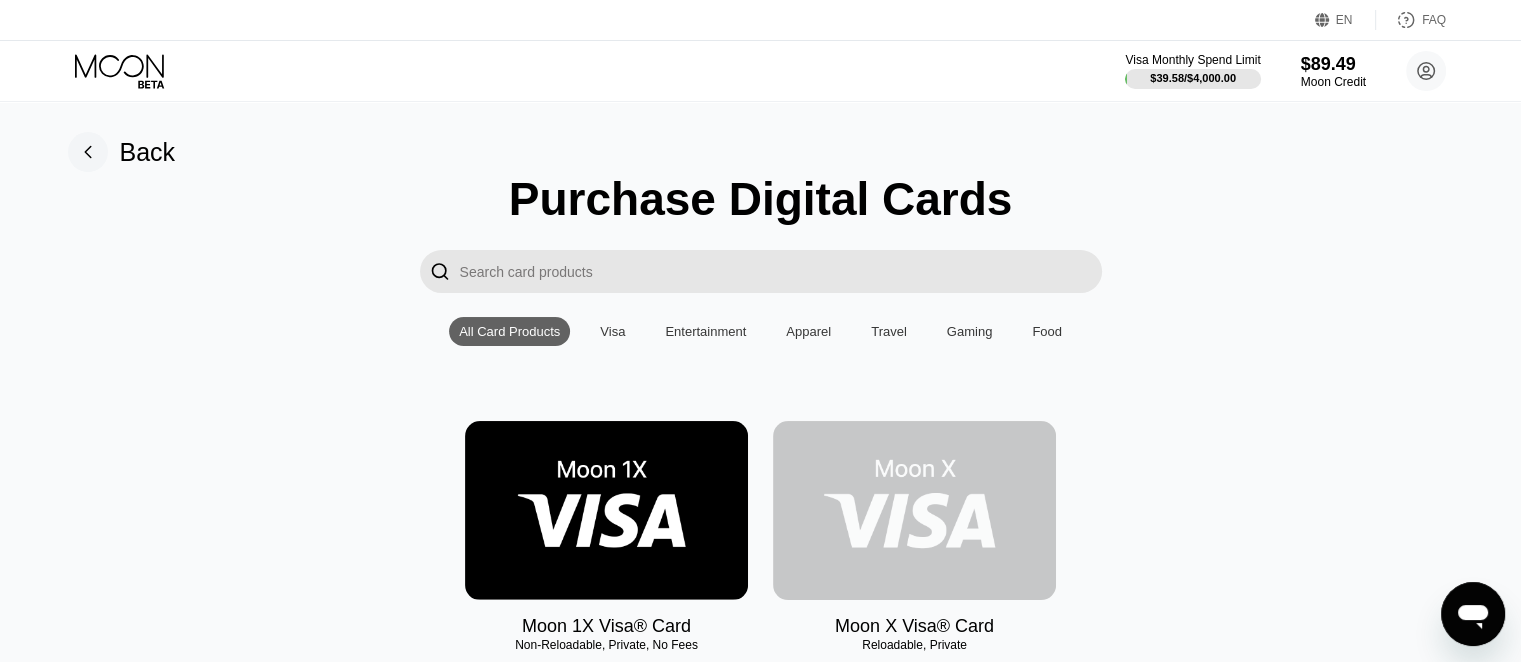 click at bounding box center (914, 510) 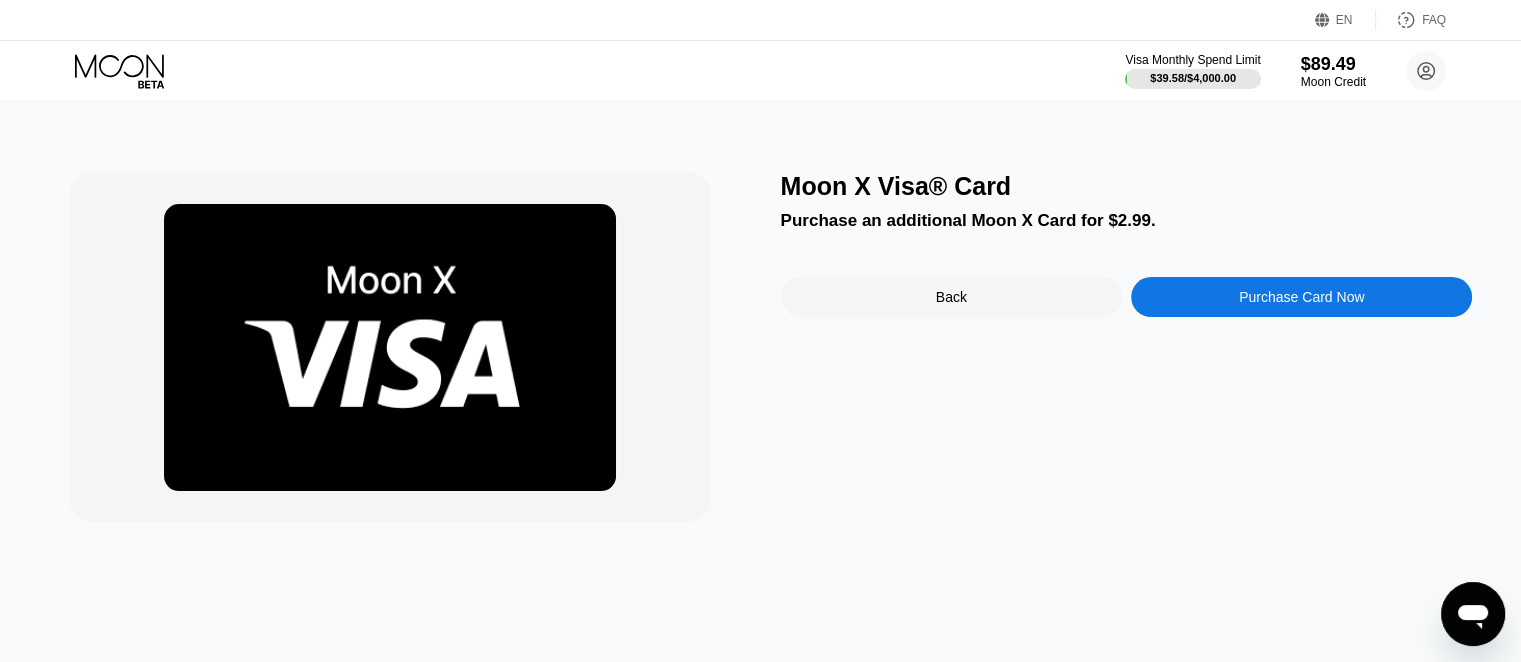 click on "Purchase Card Now" at bounding box center (1301, 297) 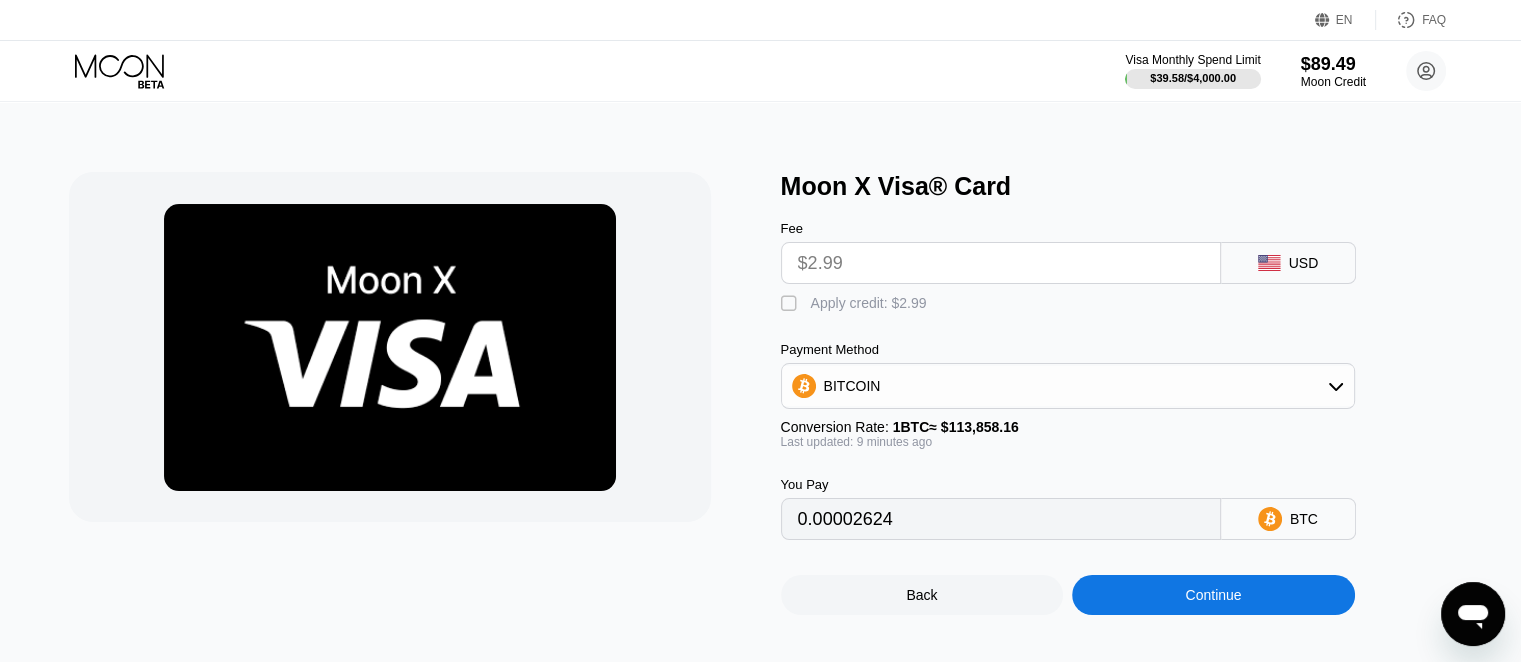 click on "" at bounding box center [791, 304] 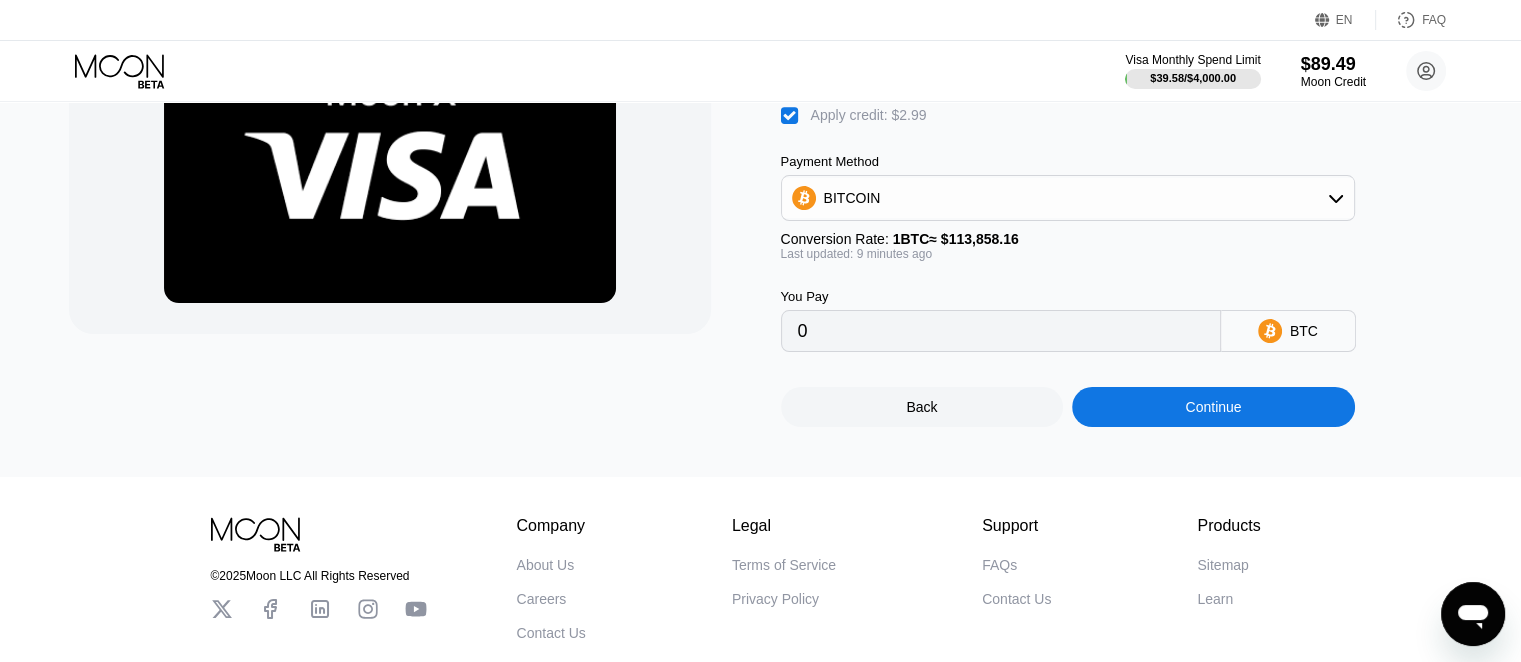 scroll, scrollTop: 300, scrollLeft: 0, axis: vertical 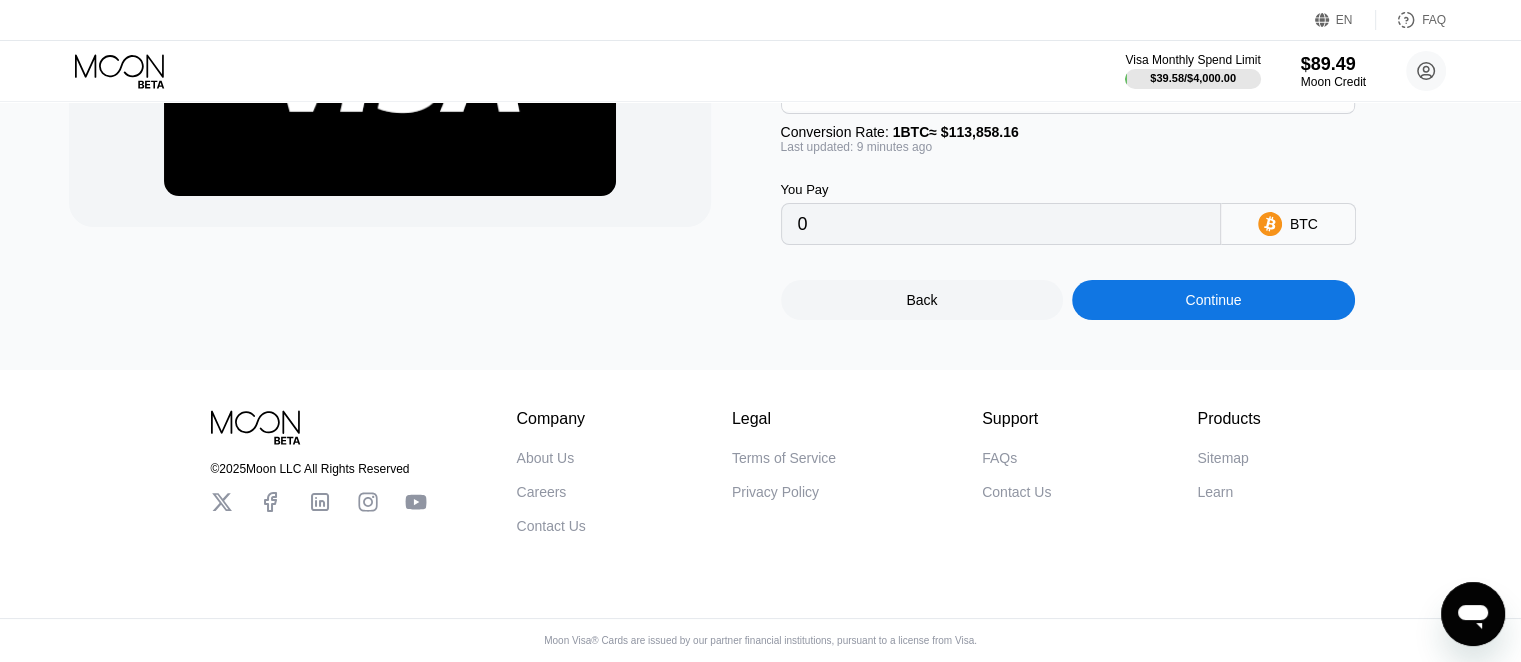 click on "Continue" at bounding box center [1213, 300] 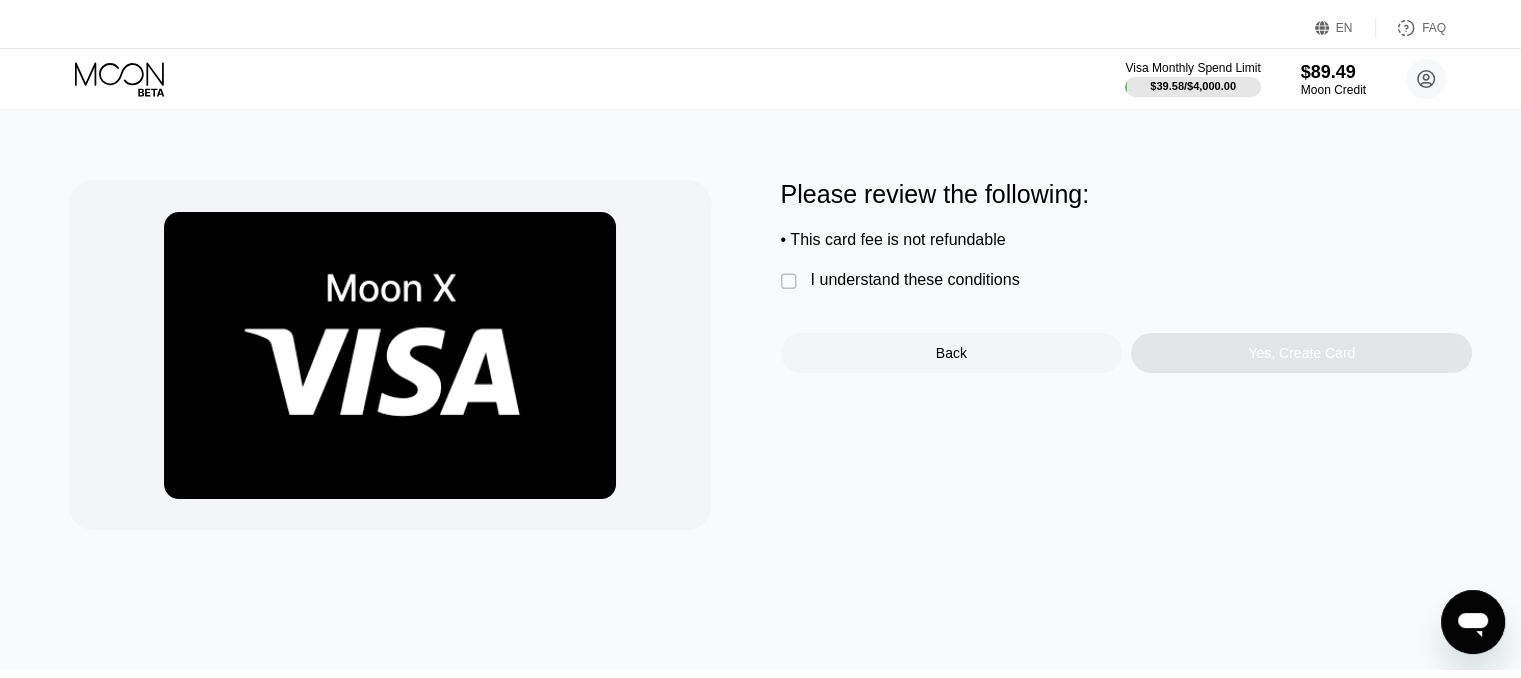 scroll, scrollTop: 0, scrollLeft: 0, axis: both 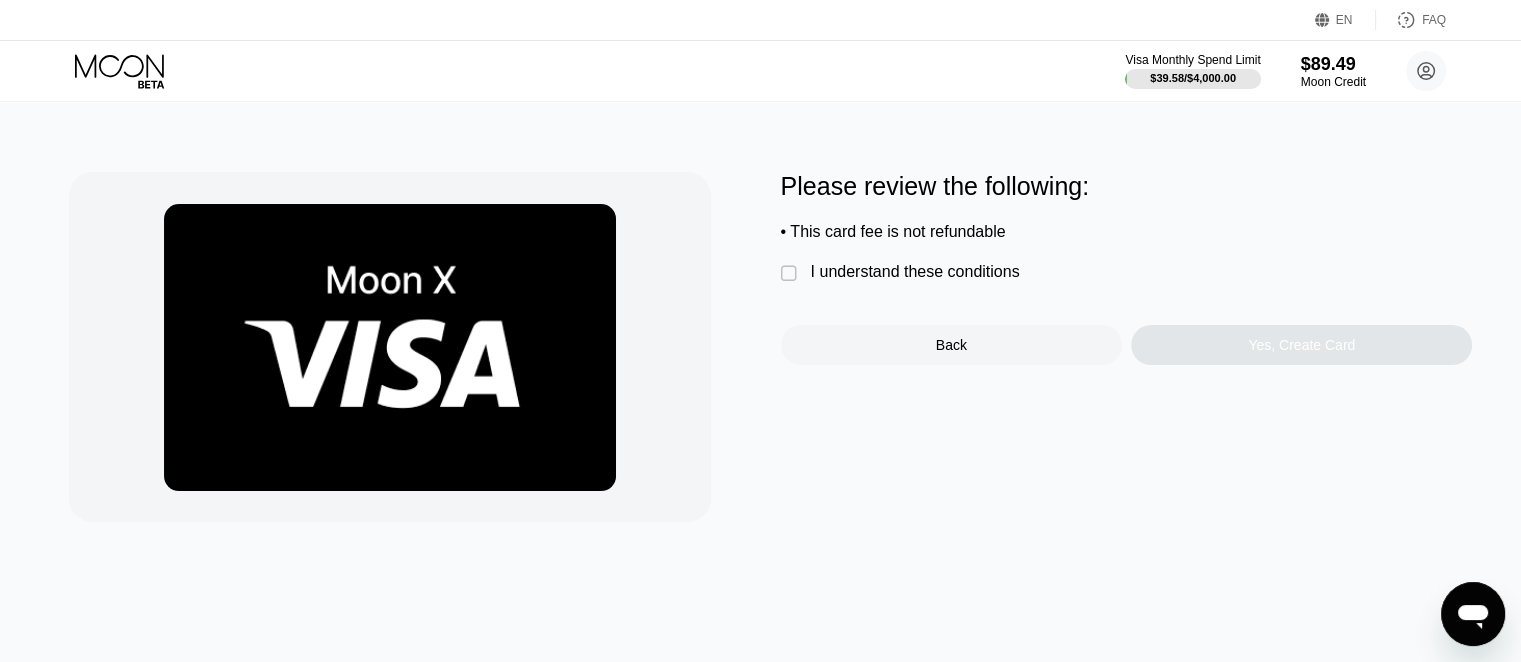 click on "" at bounding box center (791, 274) 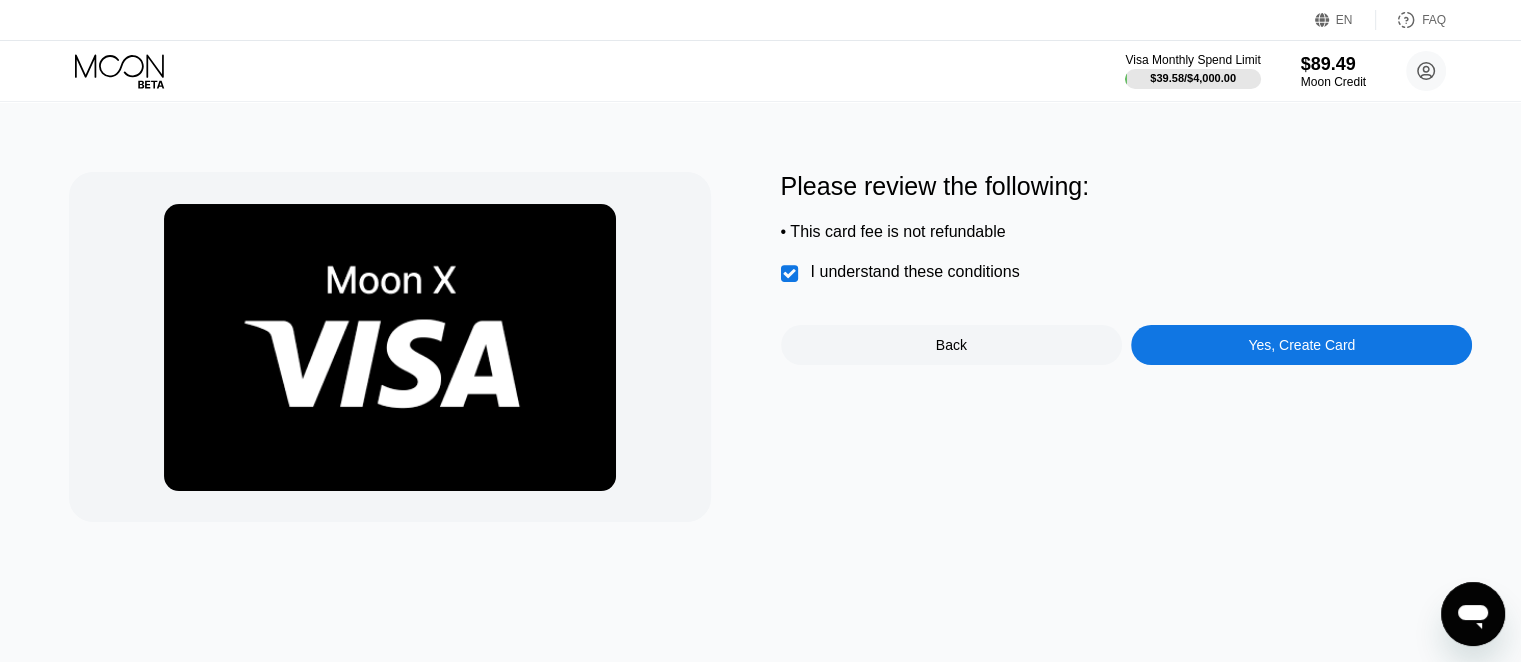 click on "Yes, Create Card" at bounding box center (1301, 345) 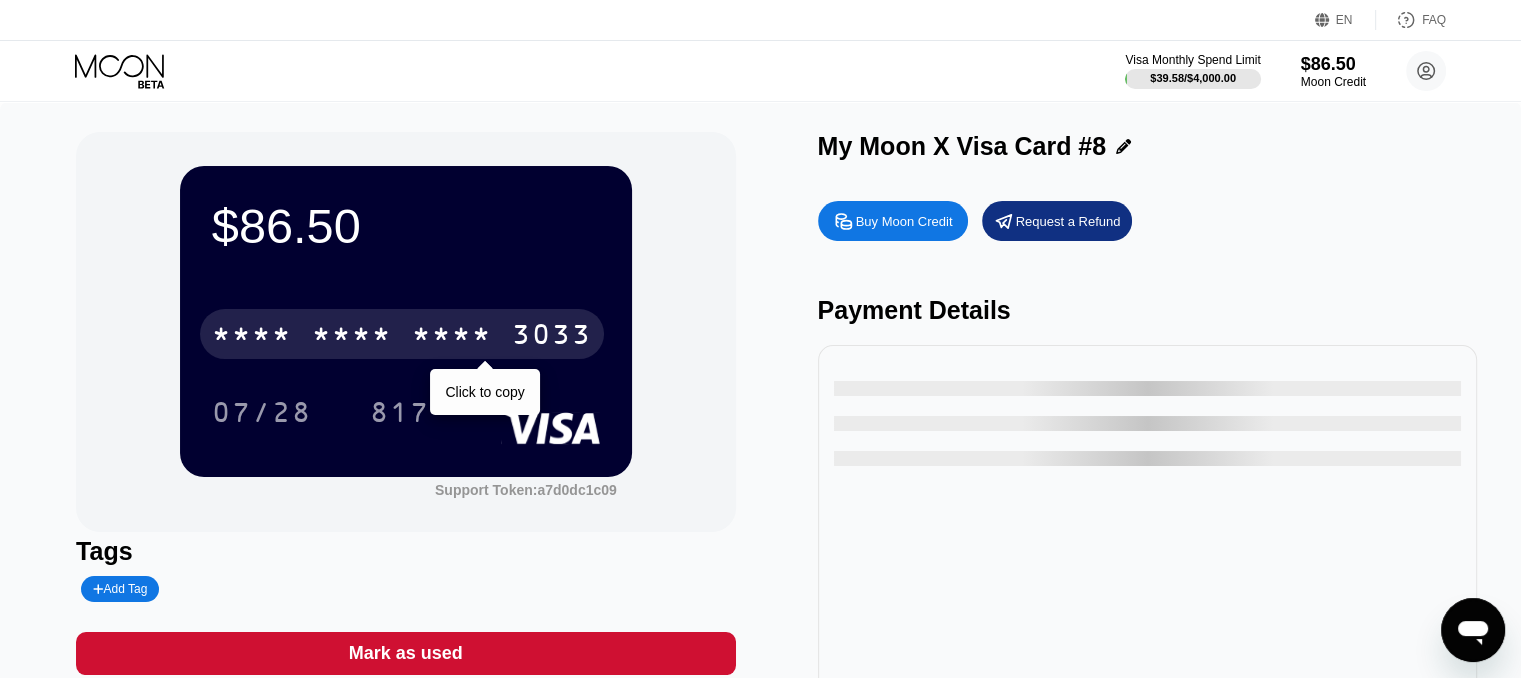 click on "* * * * * * * * * * * * 3033" at bounding box center (402, 334) 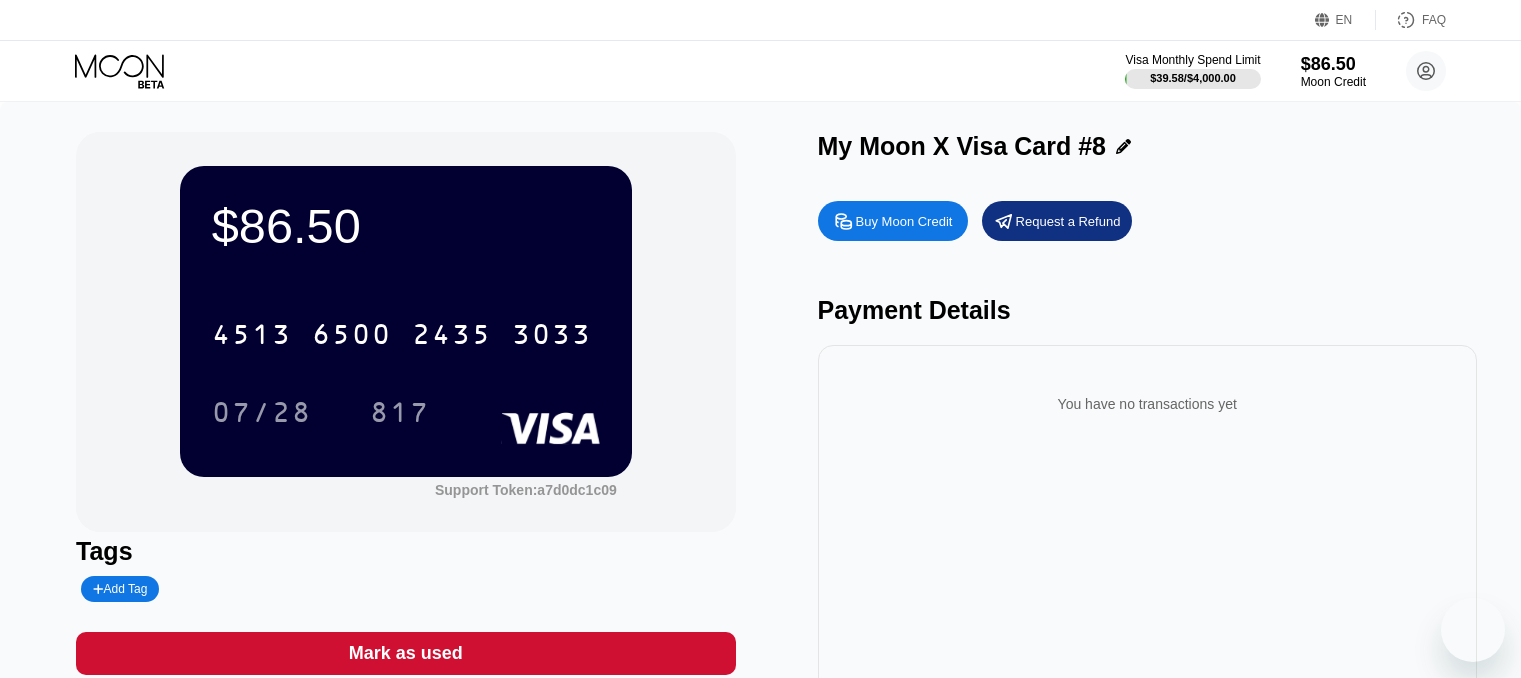 scroll, scrollTop: 0, scrollLeft: 0, axis: both 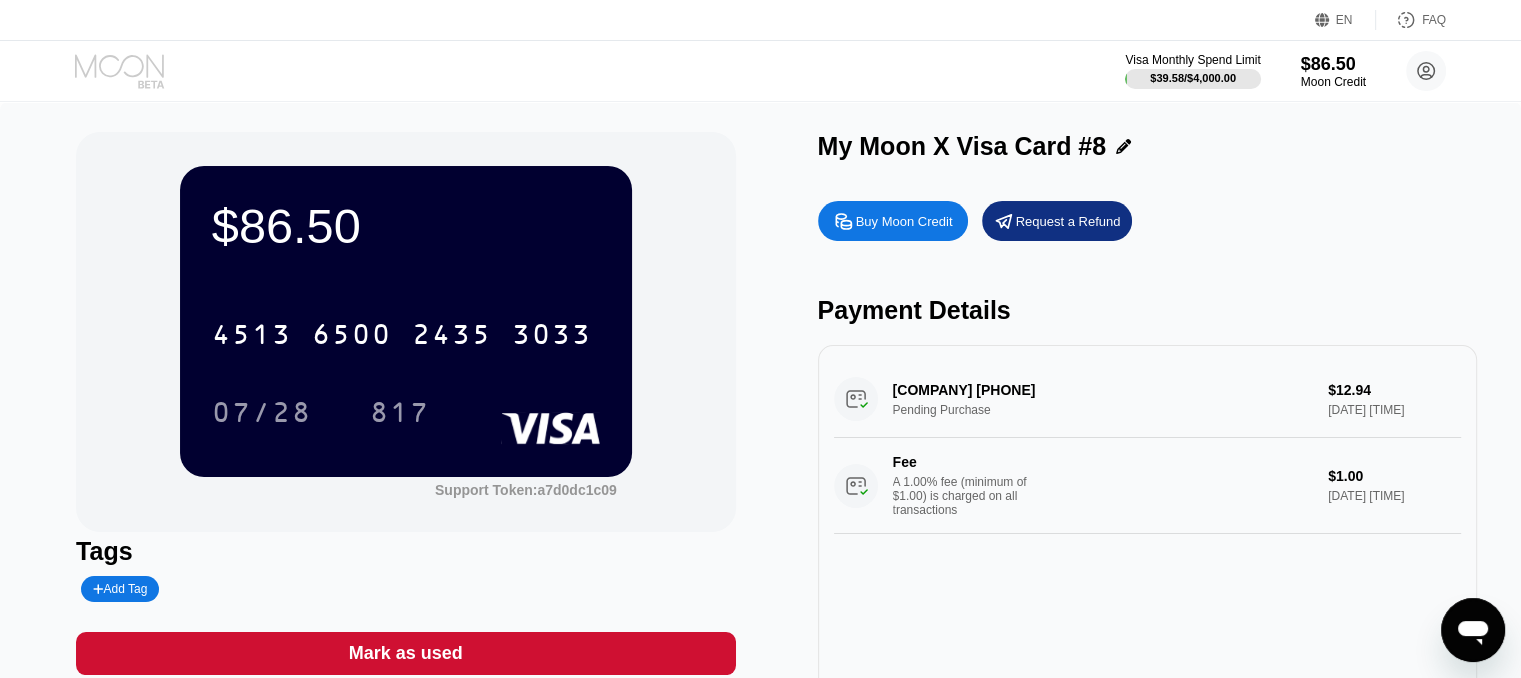 click 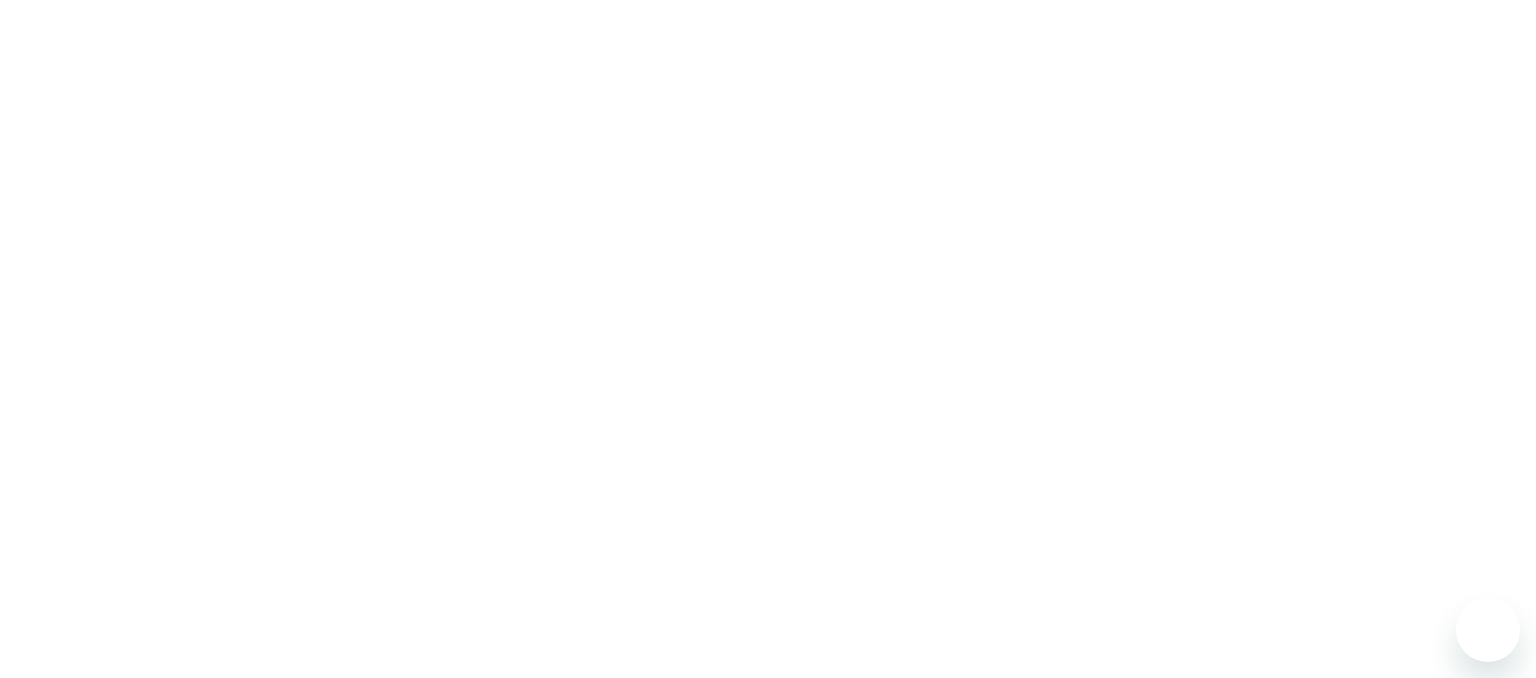 scroll, scrollTop: 0, scrollLeft: 0, axis: both 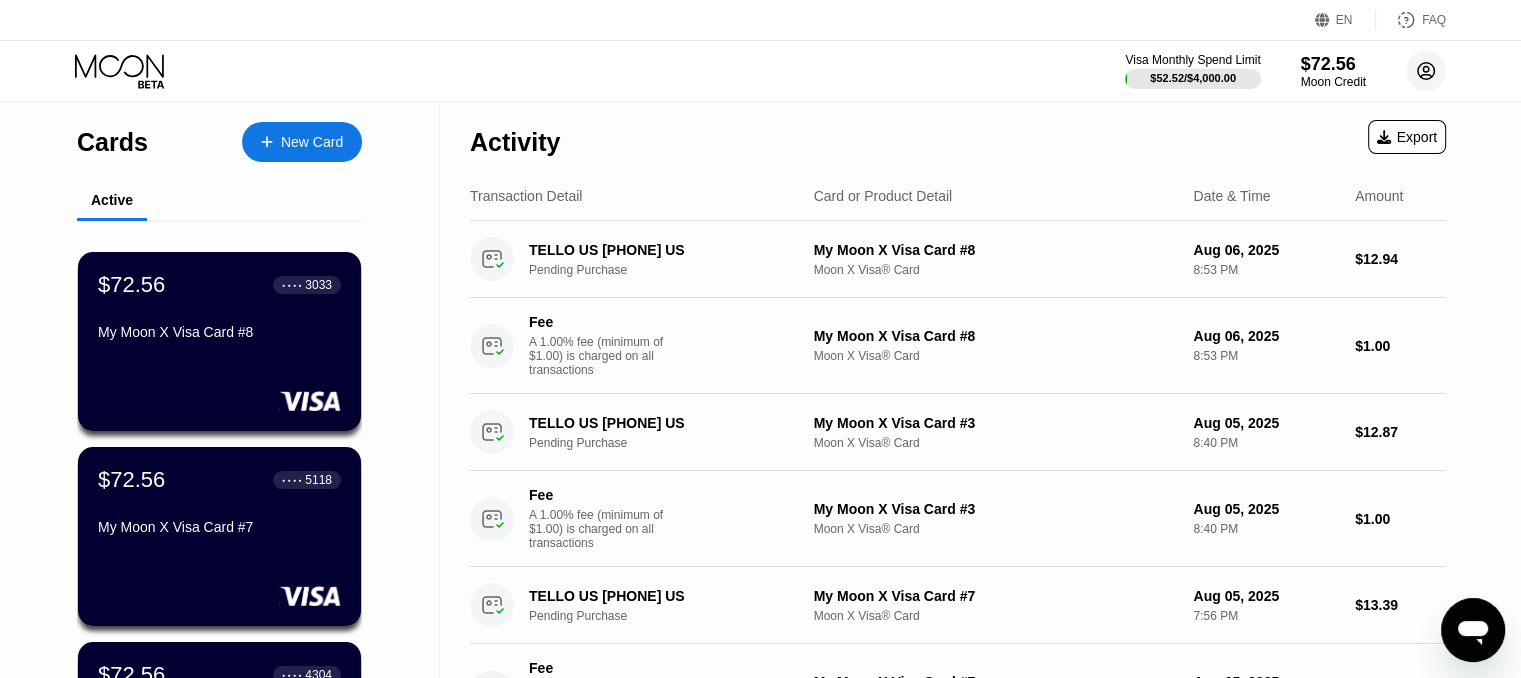 click 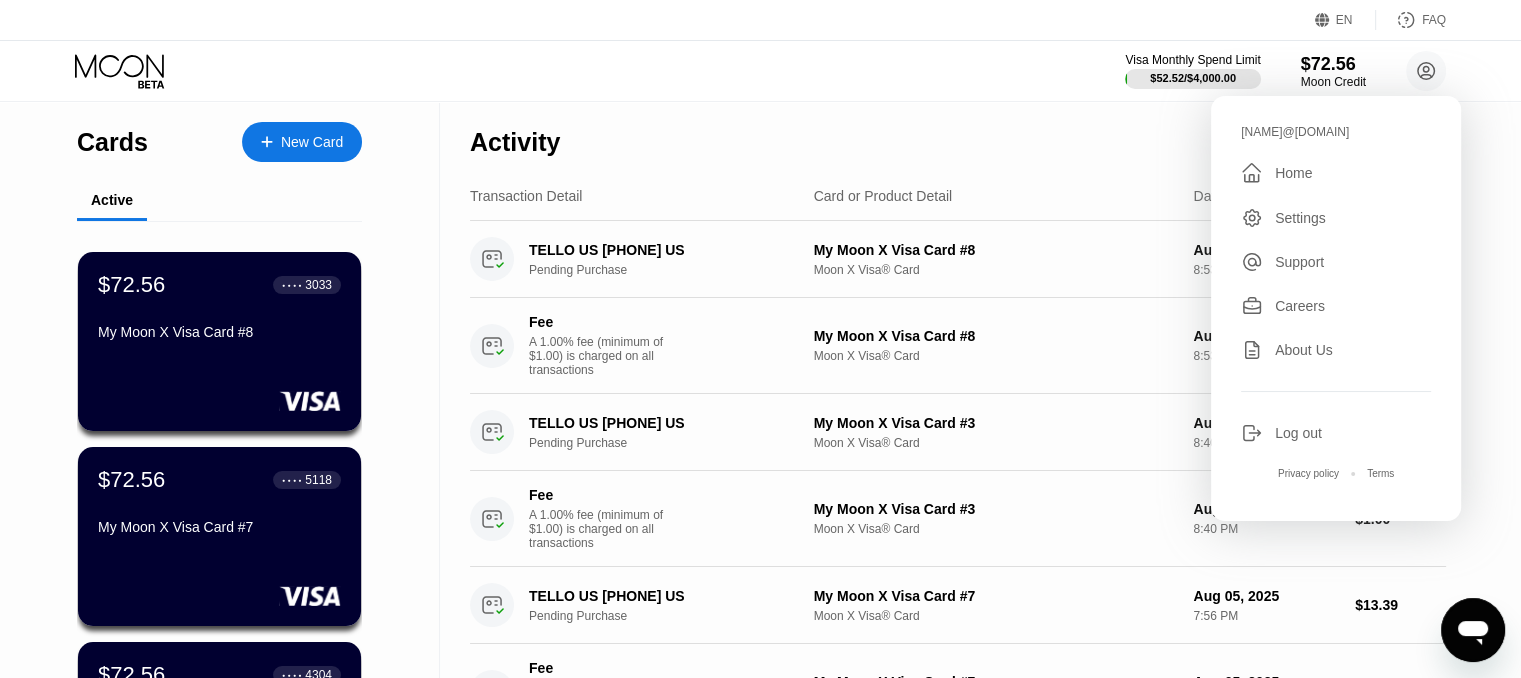 click on "Log out" at bounding box center (1298, 433) 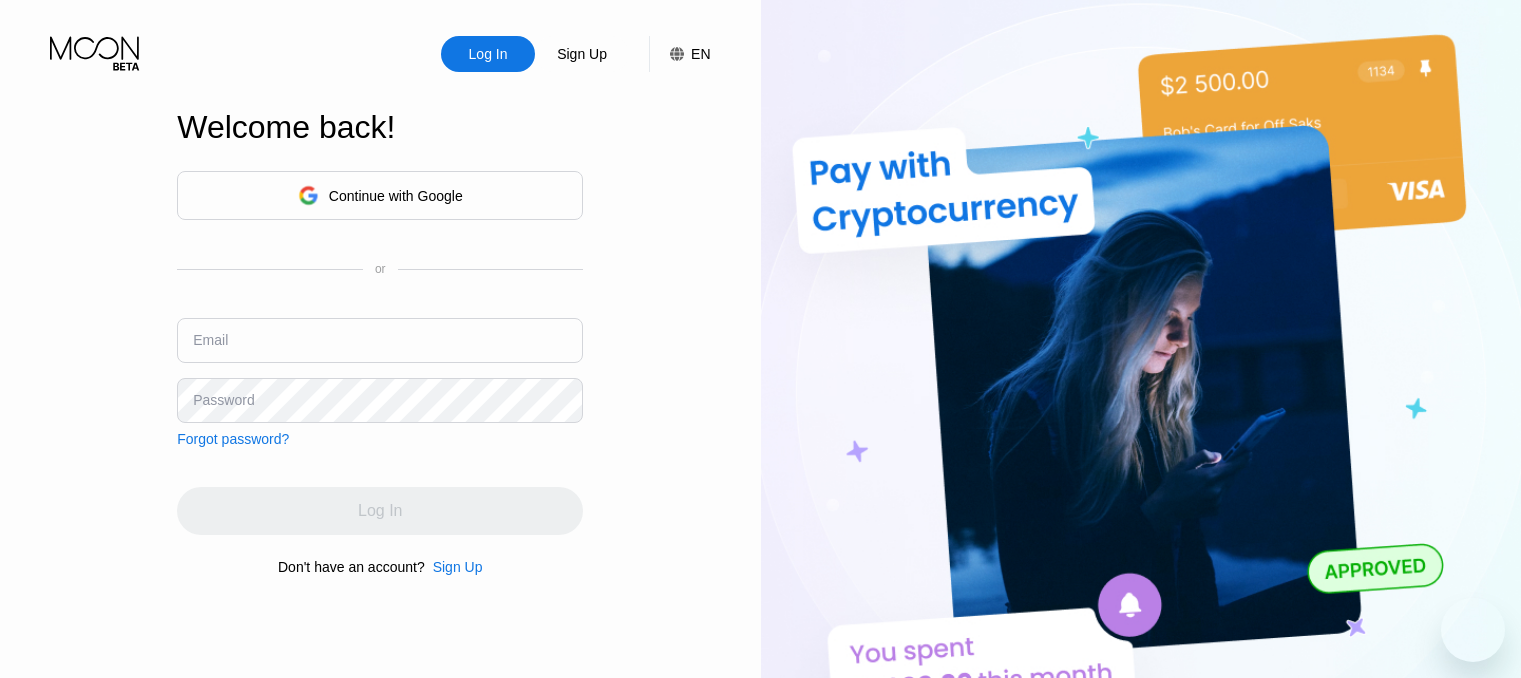 scroll, scrollTop: 0, scrollLeft: 0, axis: both 